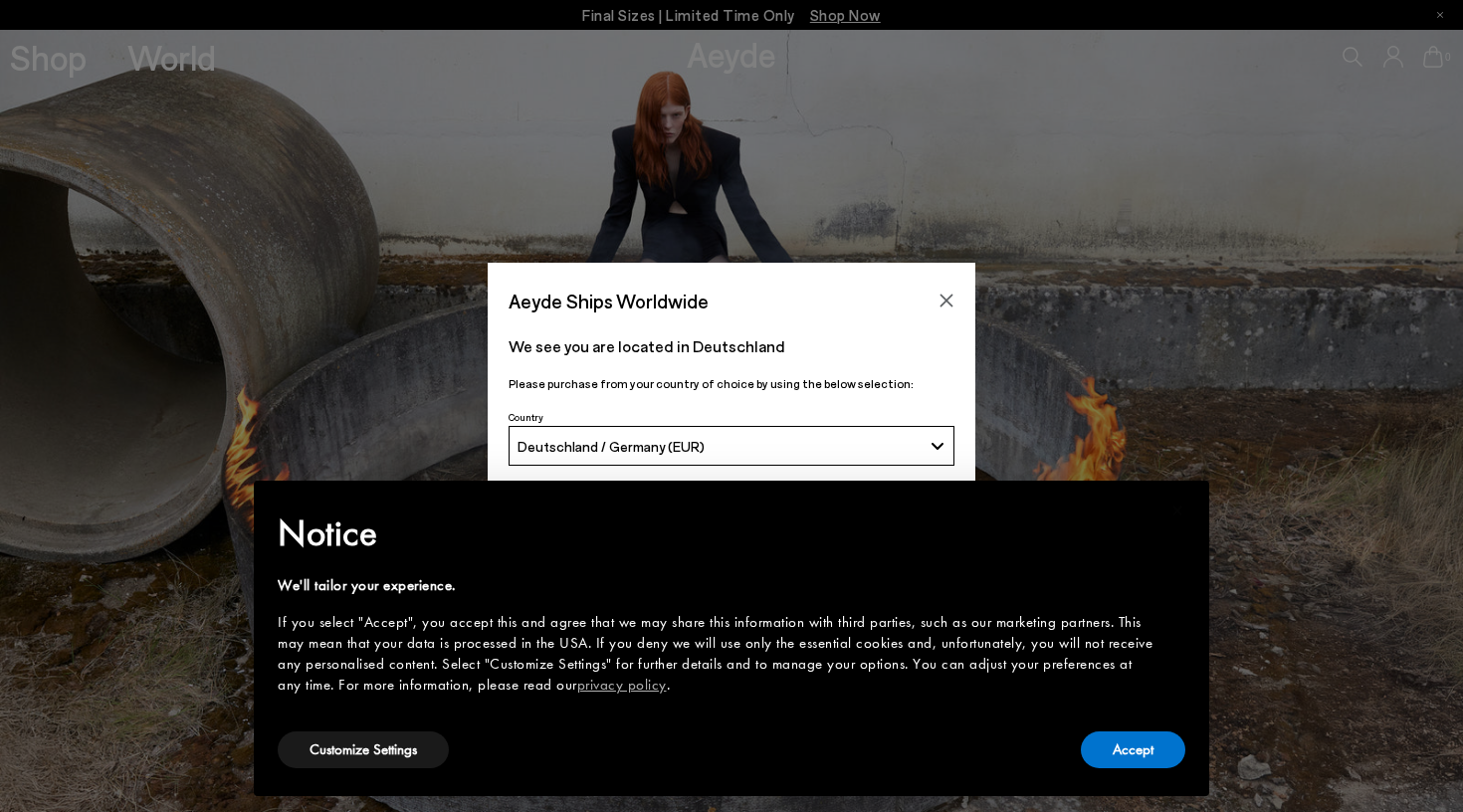 scroll, scrollTop: 0, scrollLeft: 0, axis: both 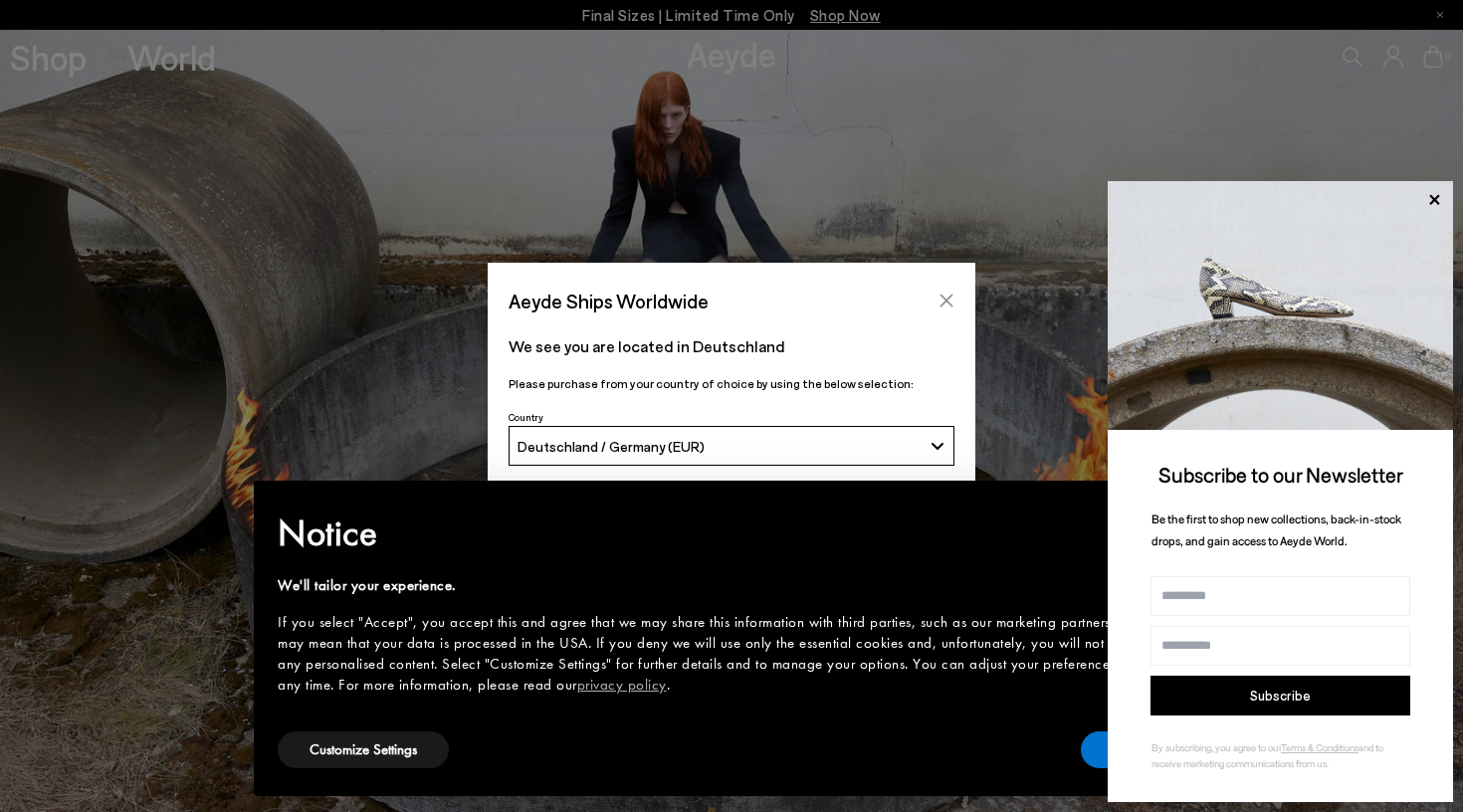 click 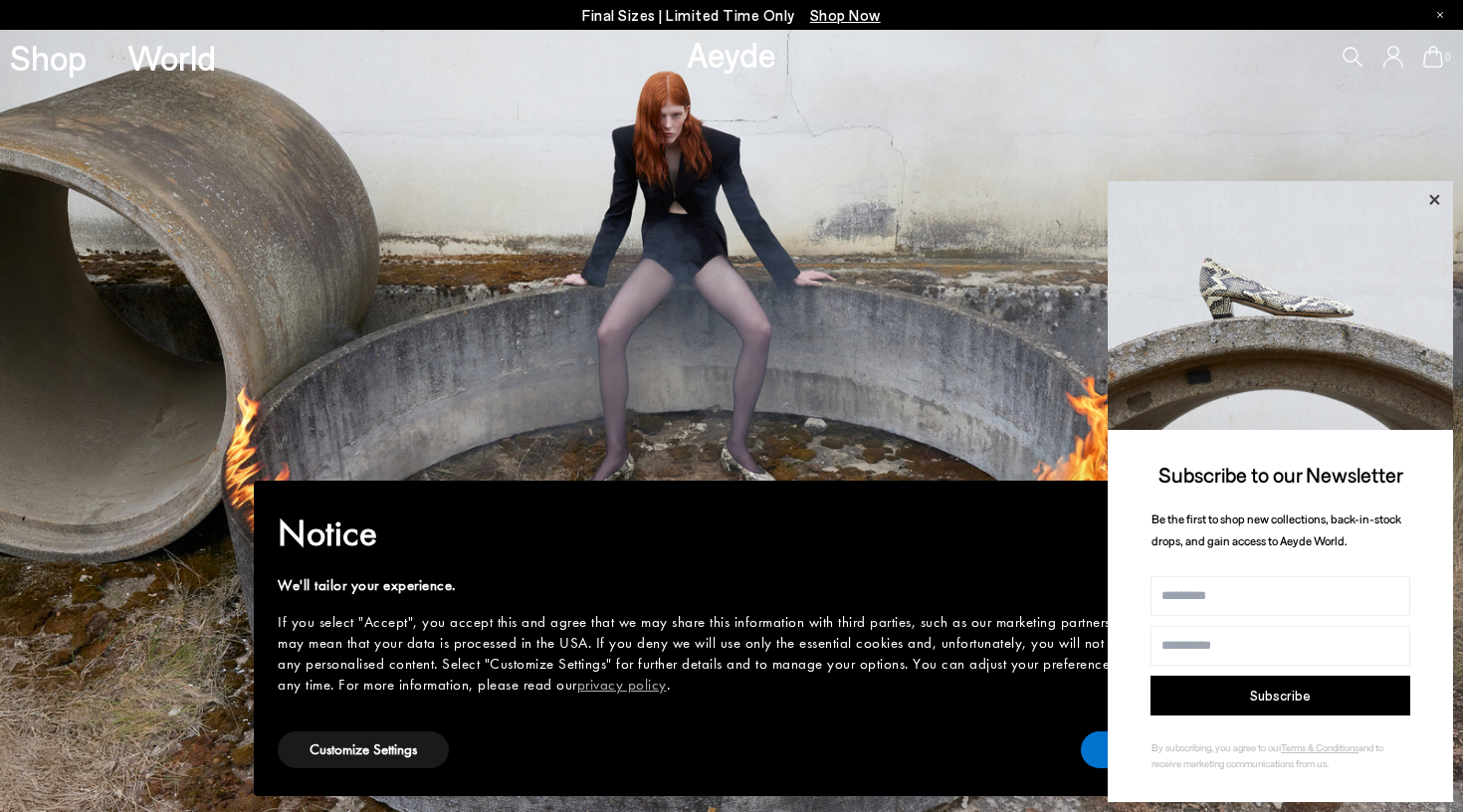 click 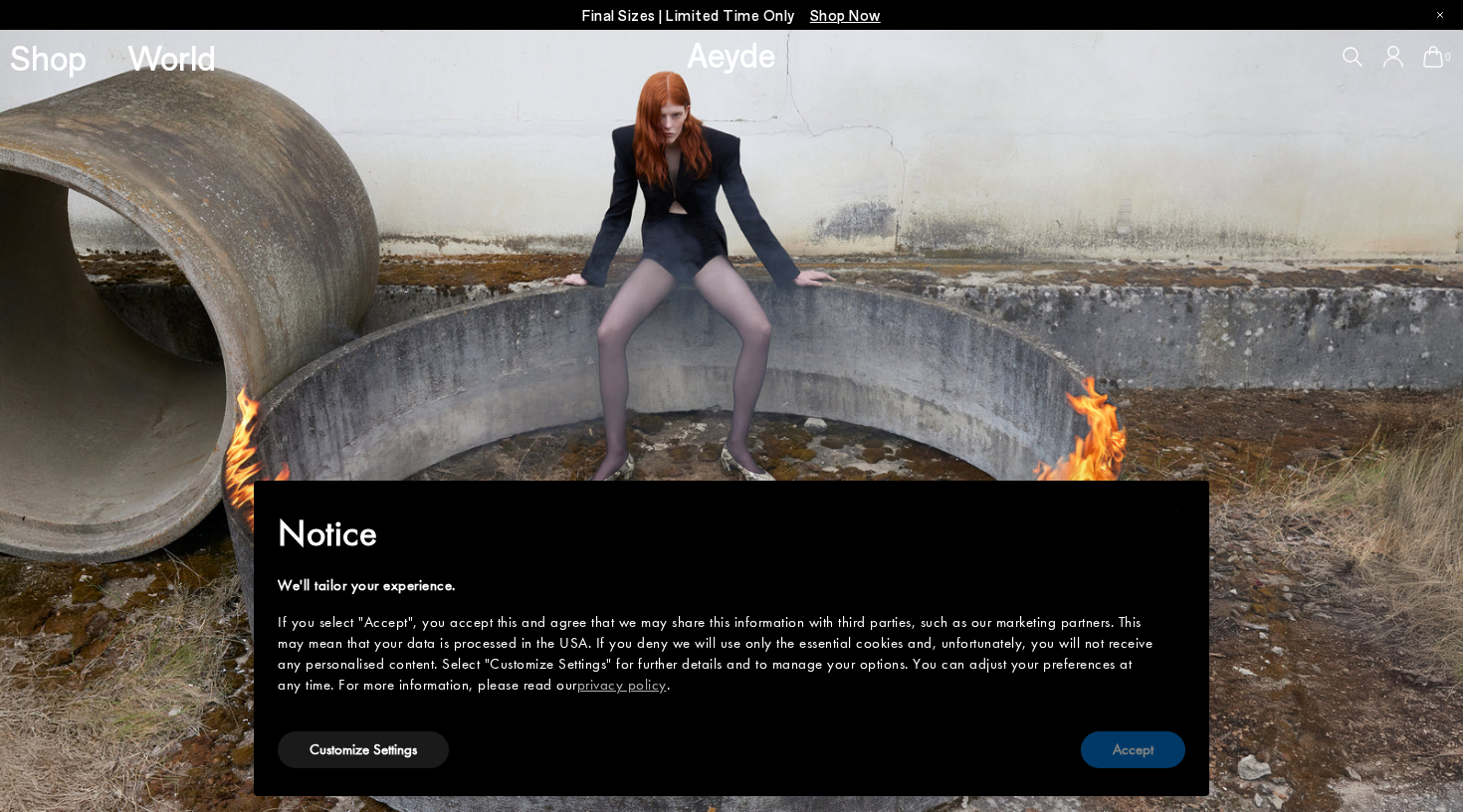 click on "Accept" at bounding box center (1133, 749) 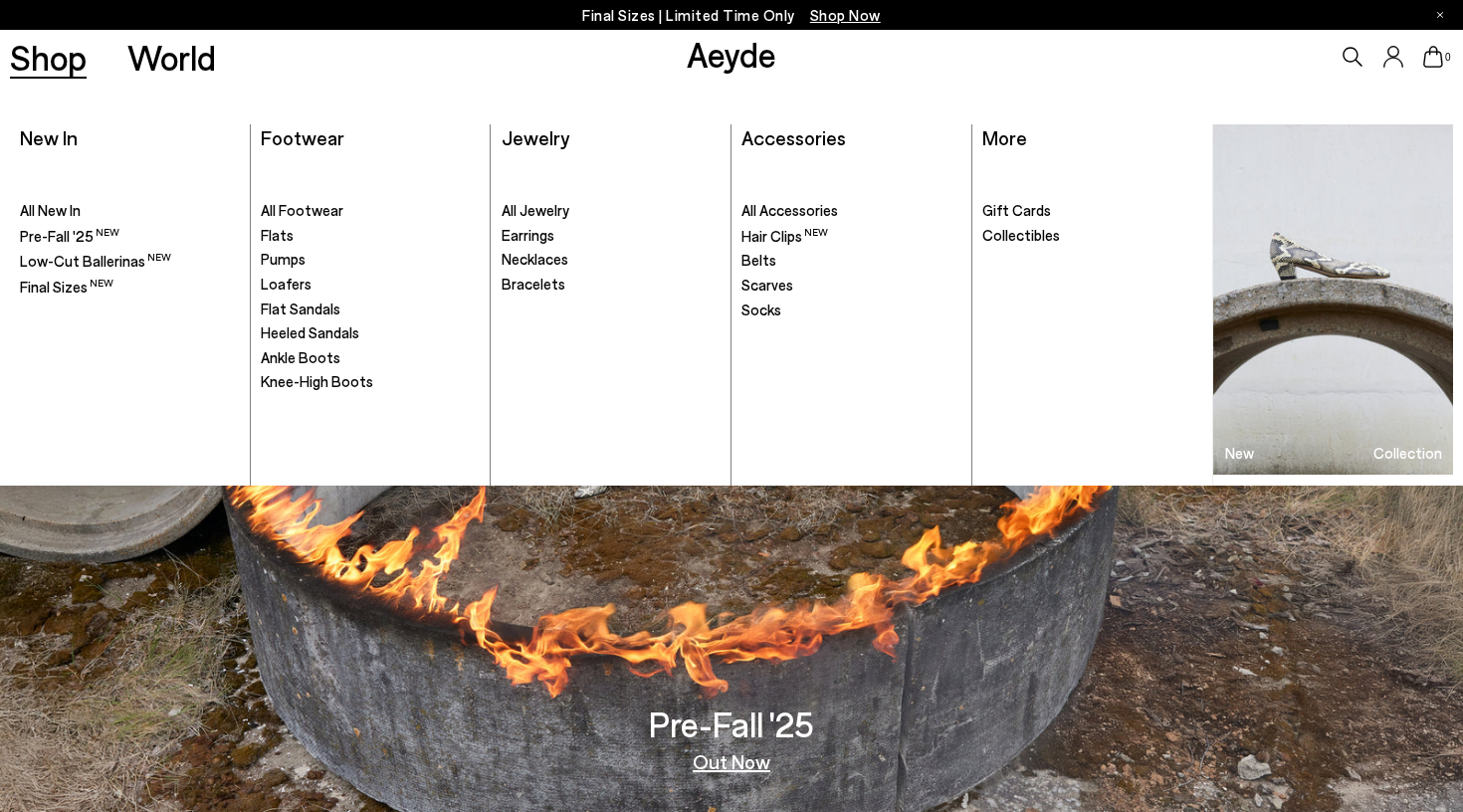 click on "Shop" at bounding box center (48, 57) 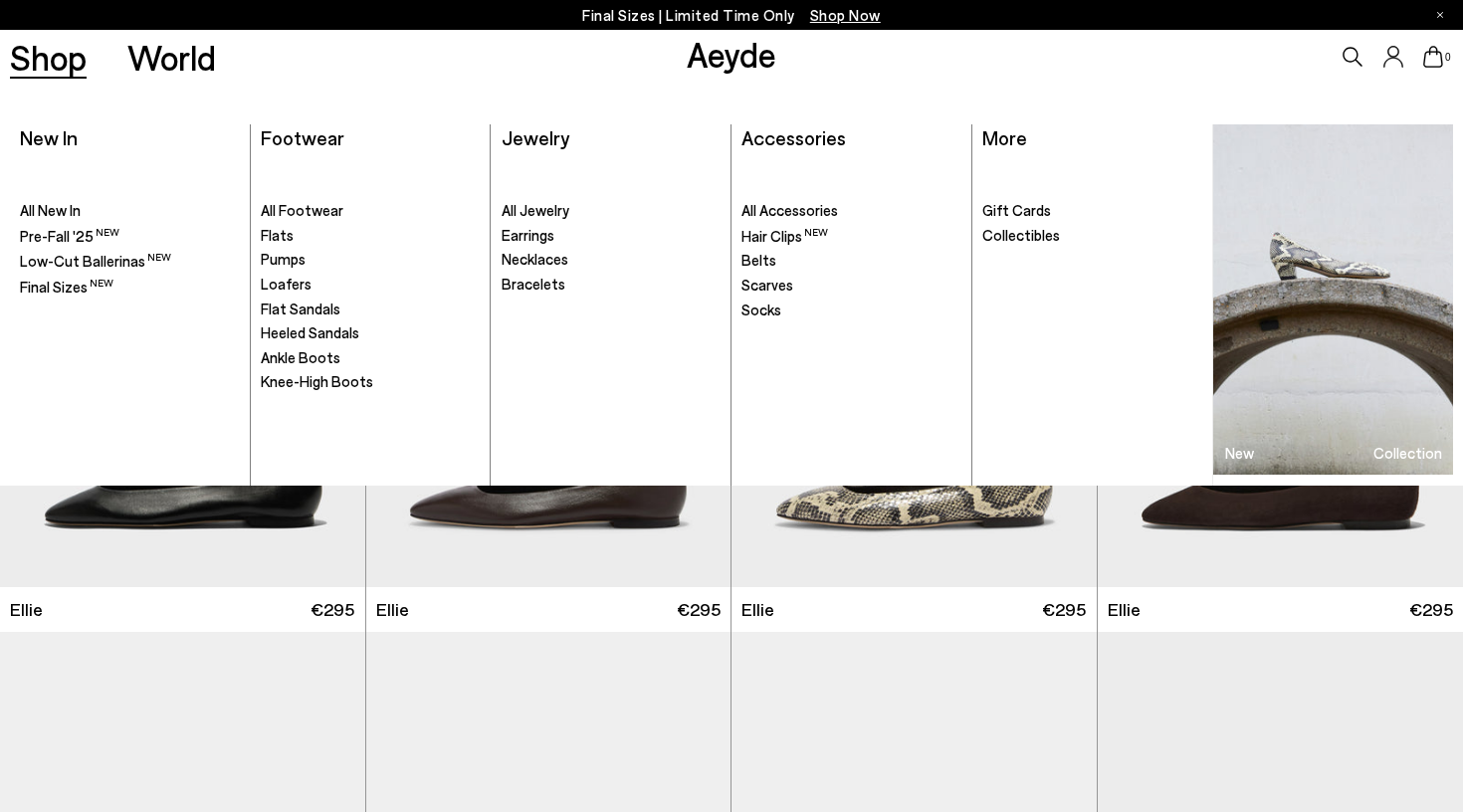 scroll, scrollTop: 0, scrollLeft: 0, axis: both 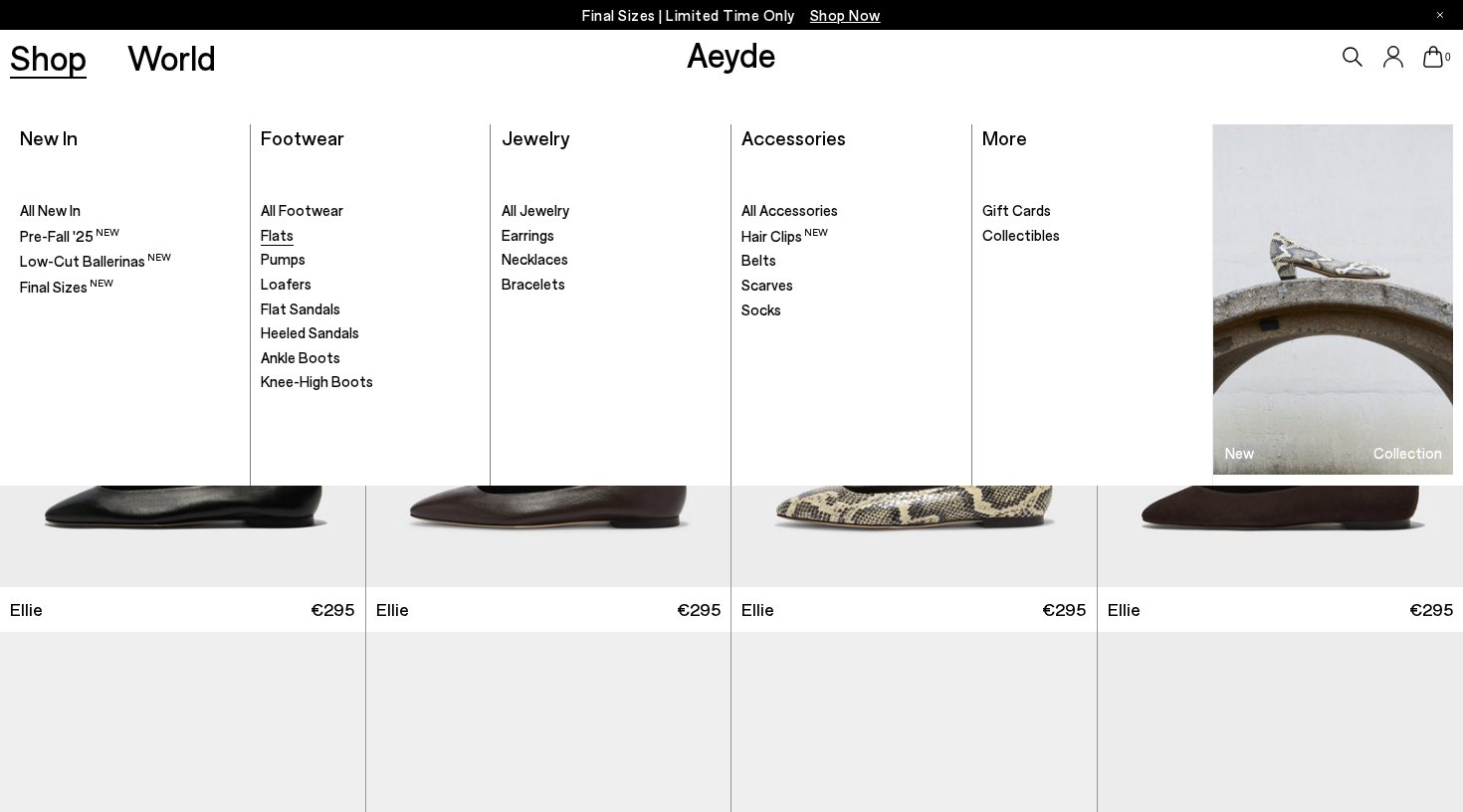 click on "Flats" at bounding box center [277, 235] 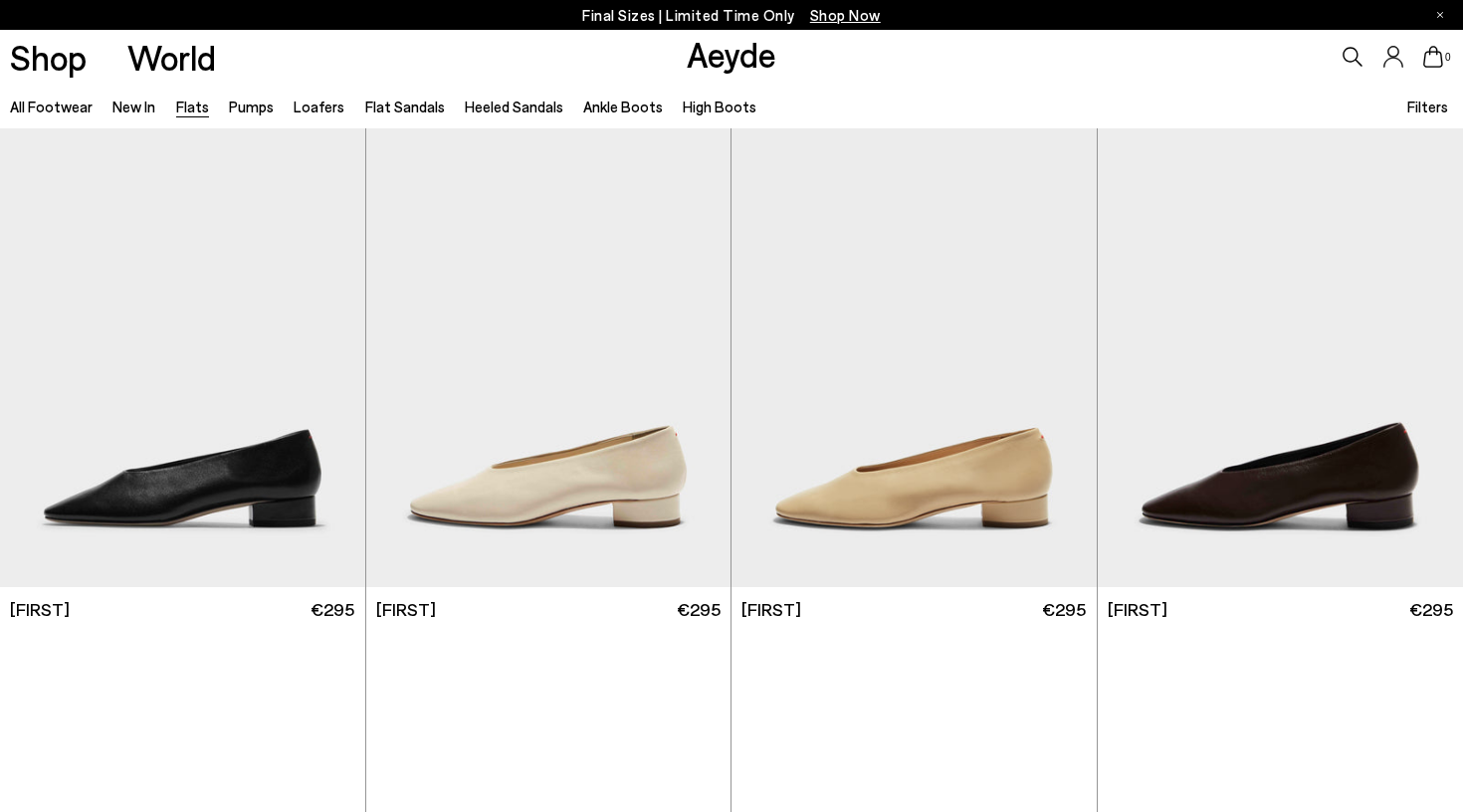 scroll, scrollTop: 0, scrollLeft: 0, axis: both 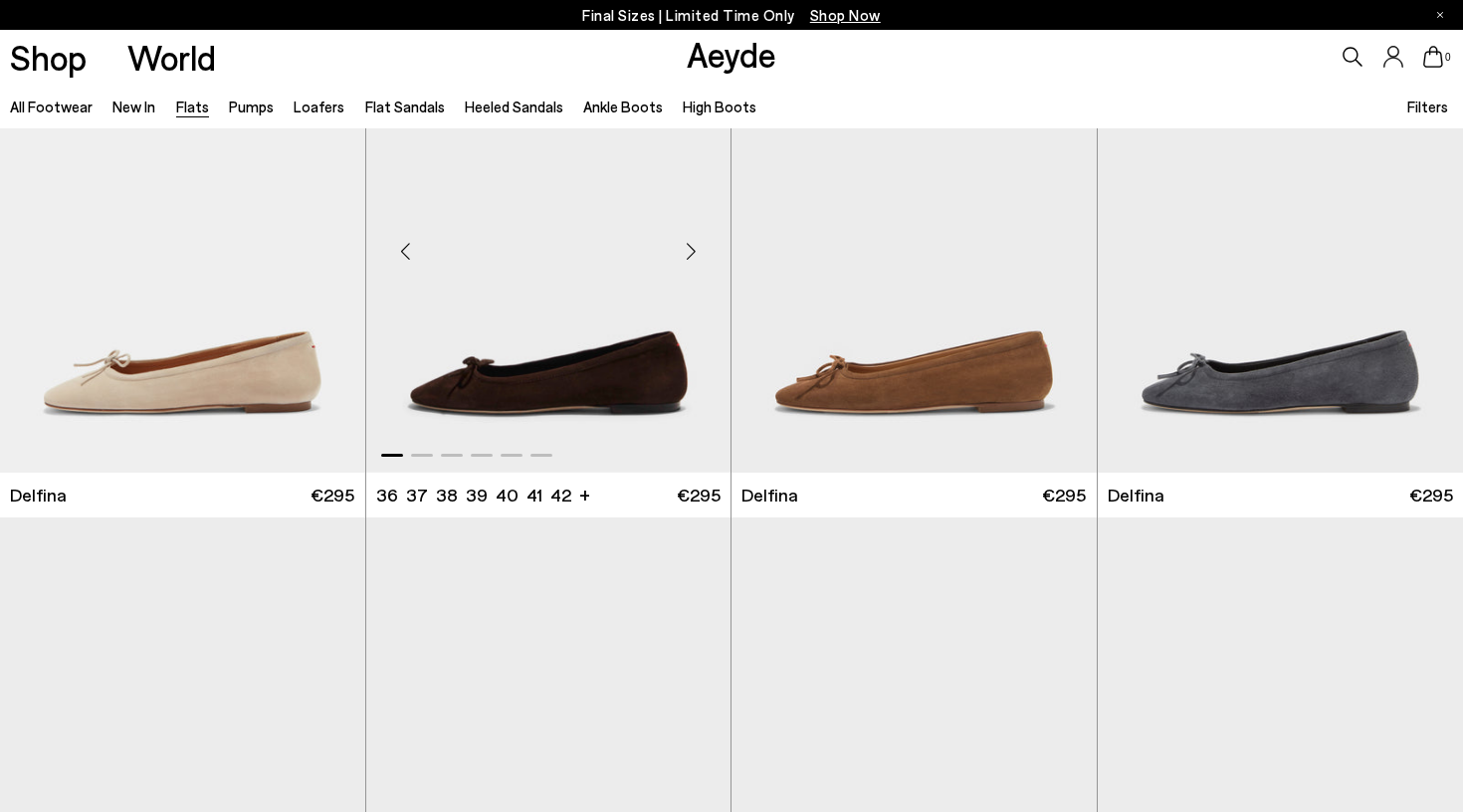 click at bounding box center [691, 251] 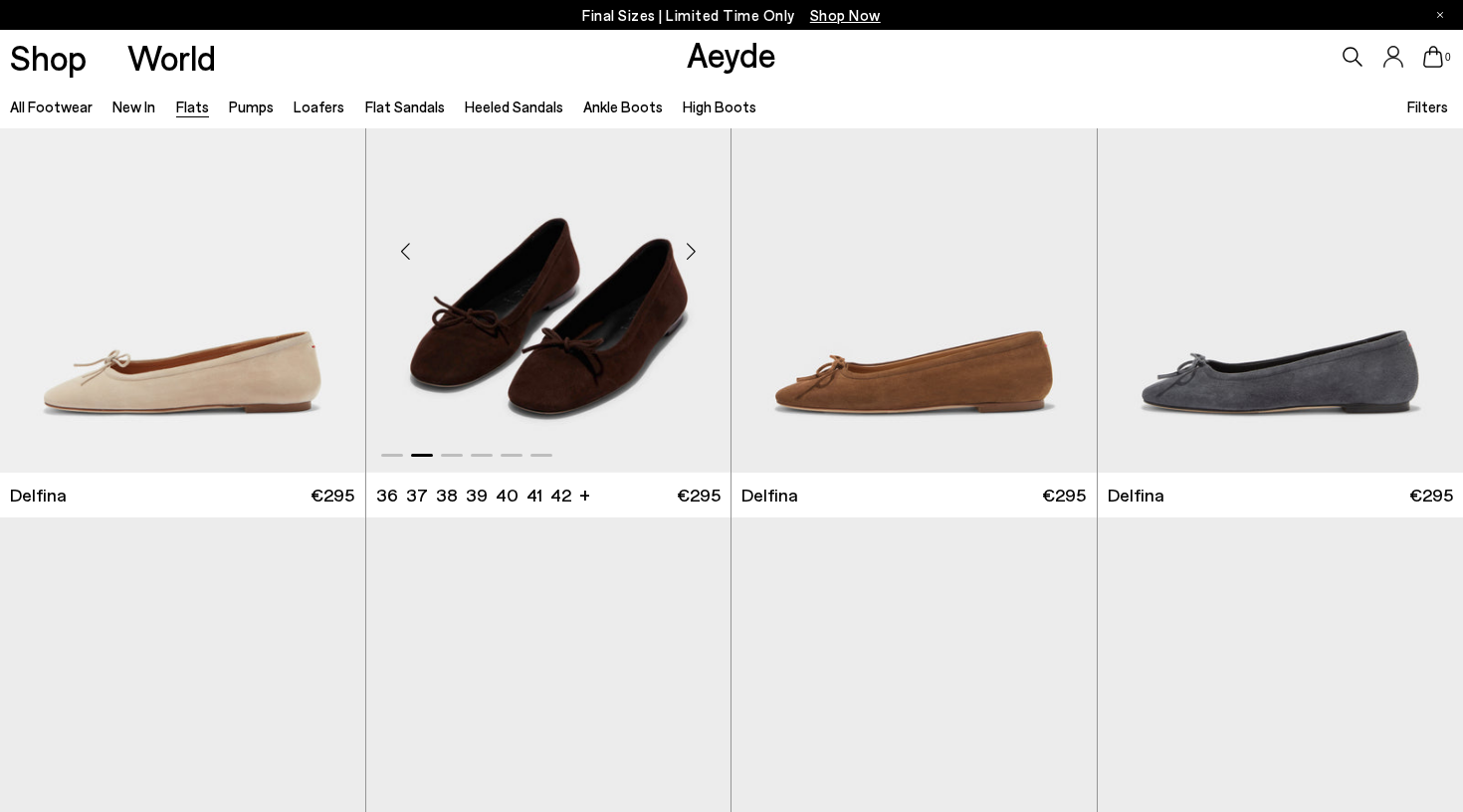 click at bounding box center (691, 251) 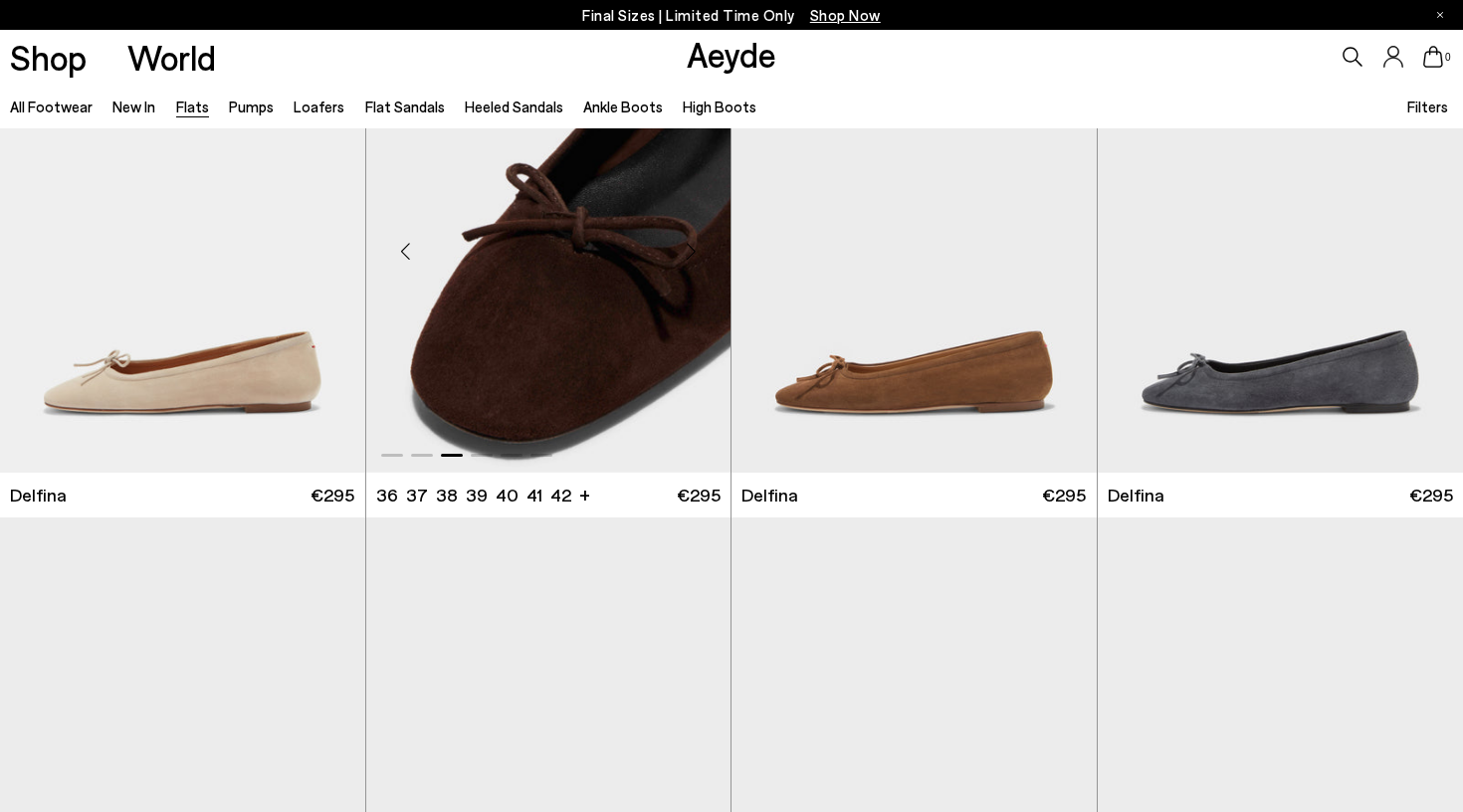 click at bounding box center (691, 251) 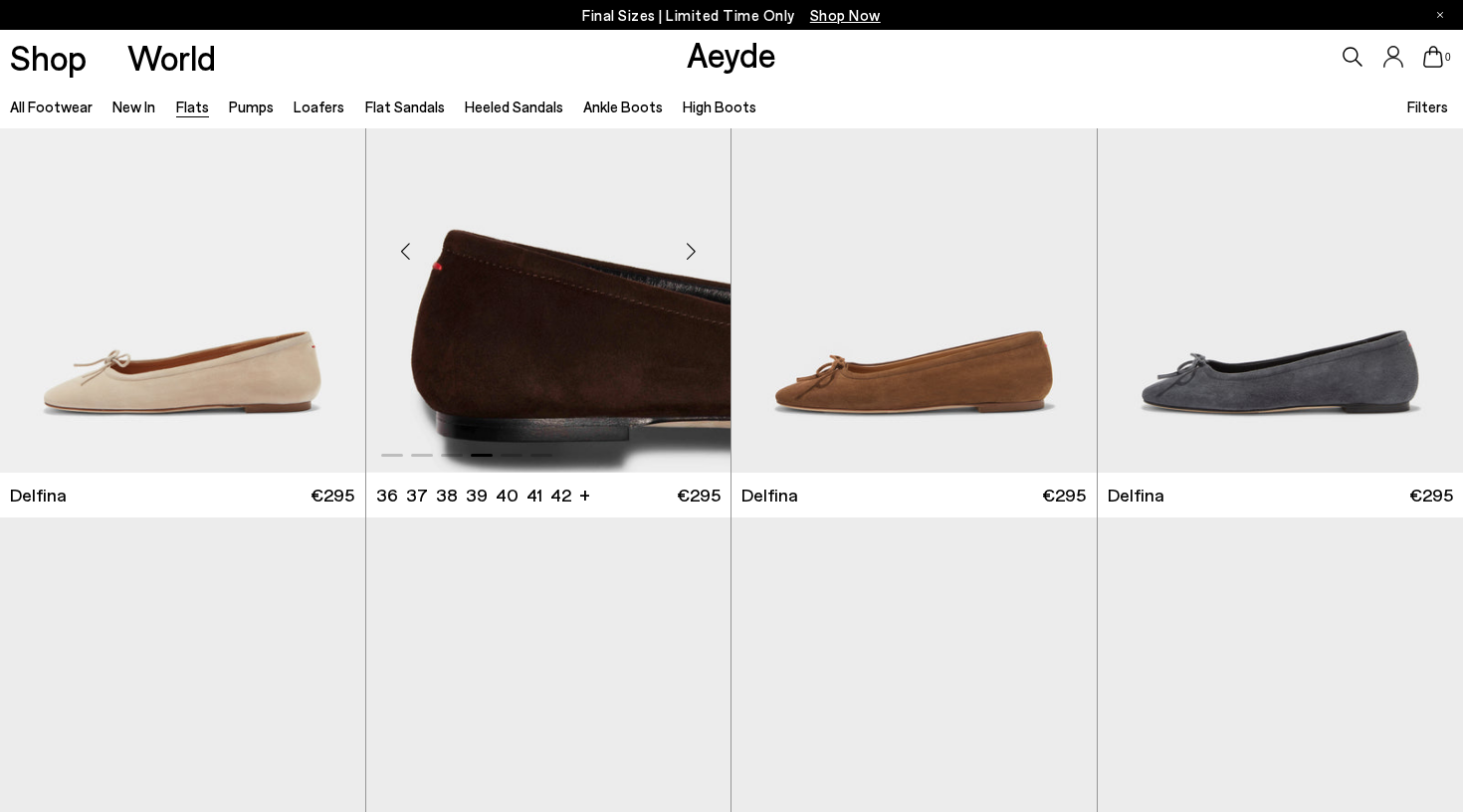 click at bounding box center [691, 251] 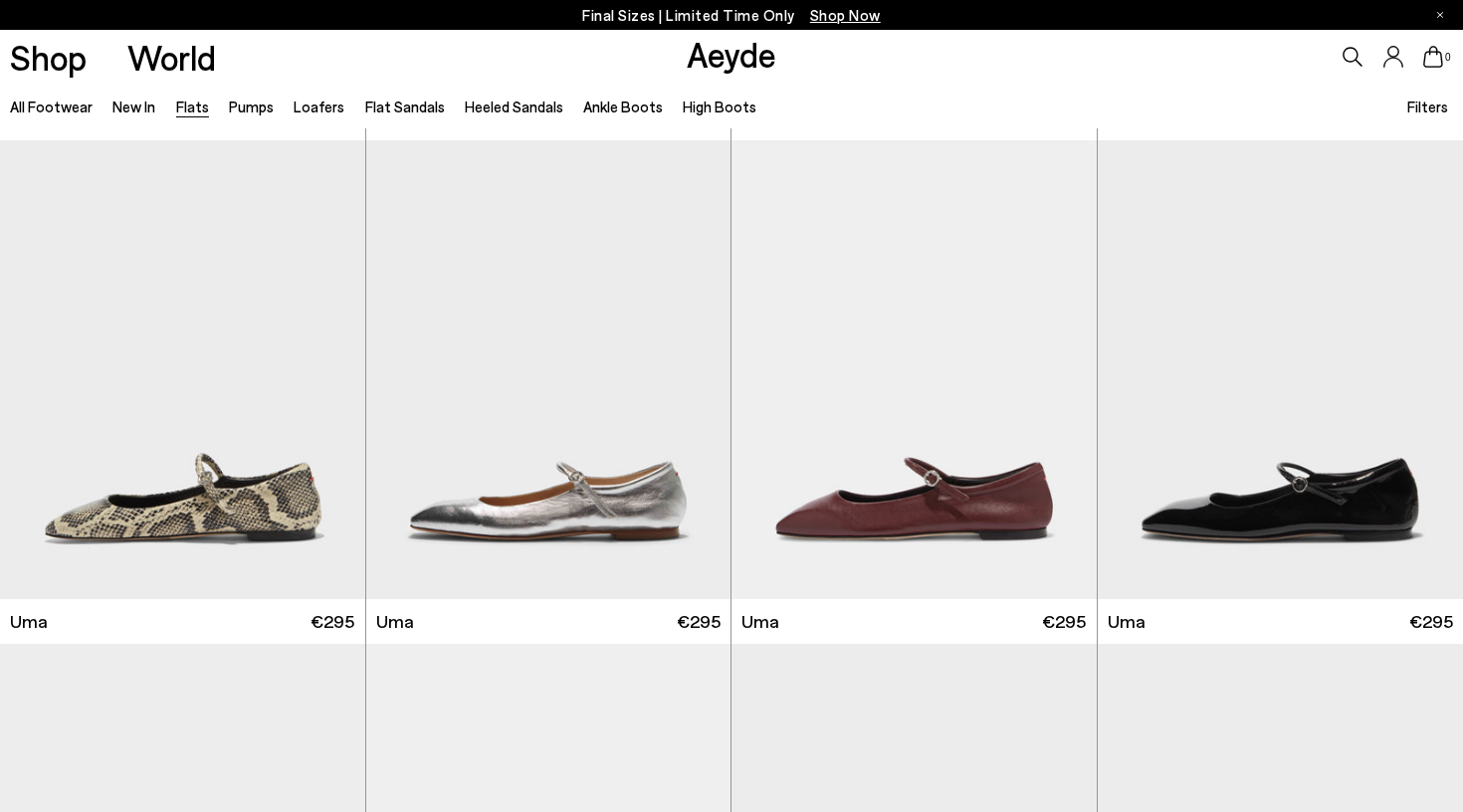 scroll, scrollTop: 5024, scrollLeft: 0, axis: vertical 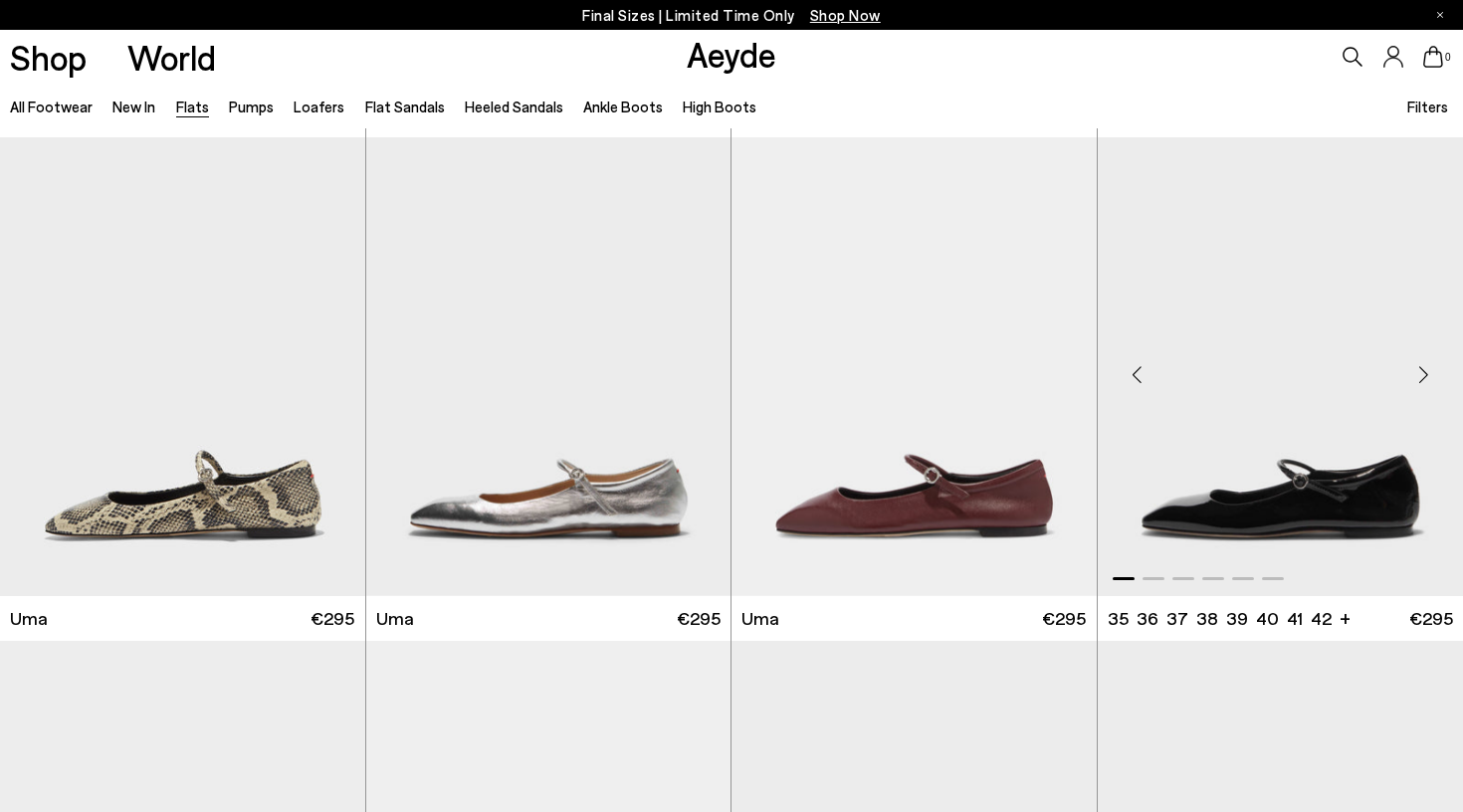 click at bounding box center (1423, 375) 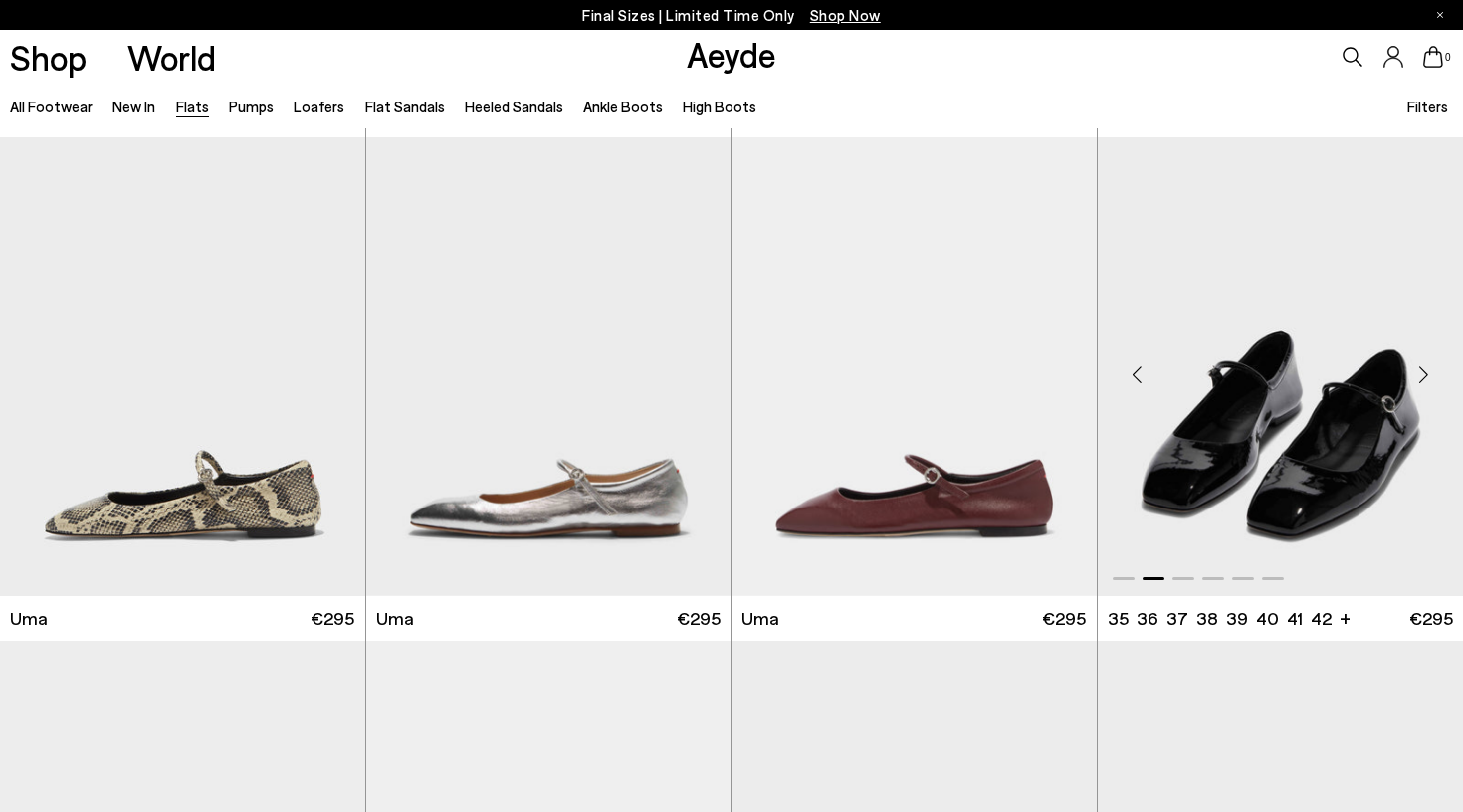 click at bounding box center [1423, 375] 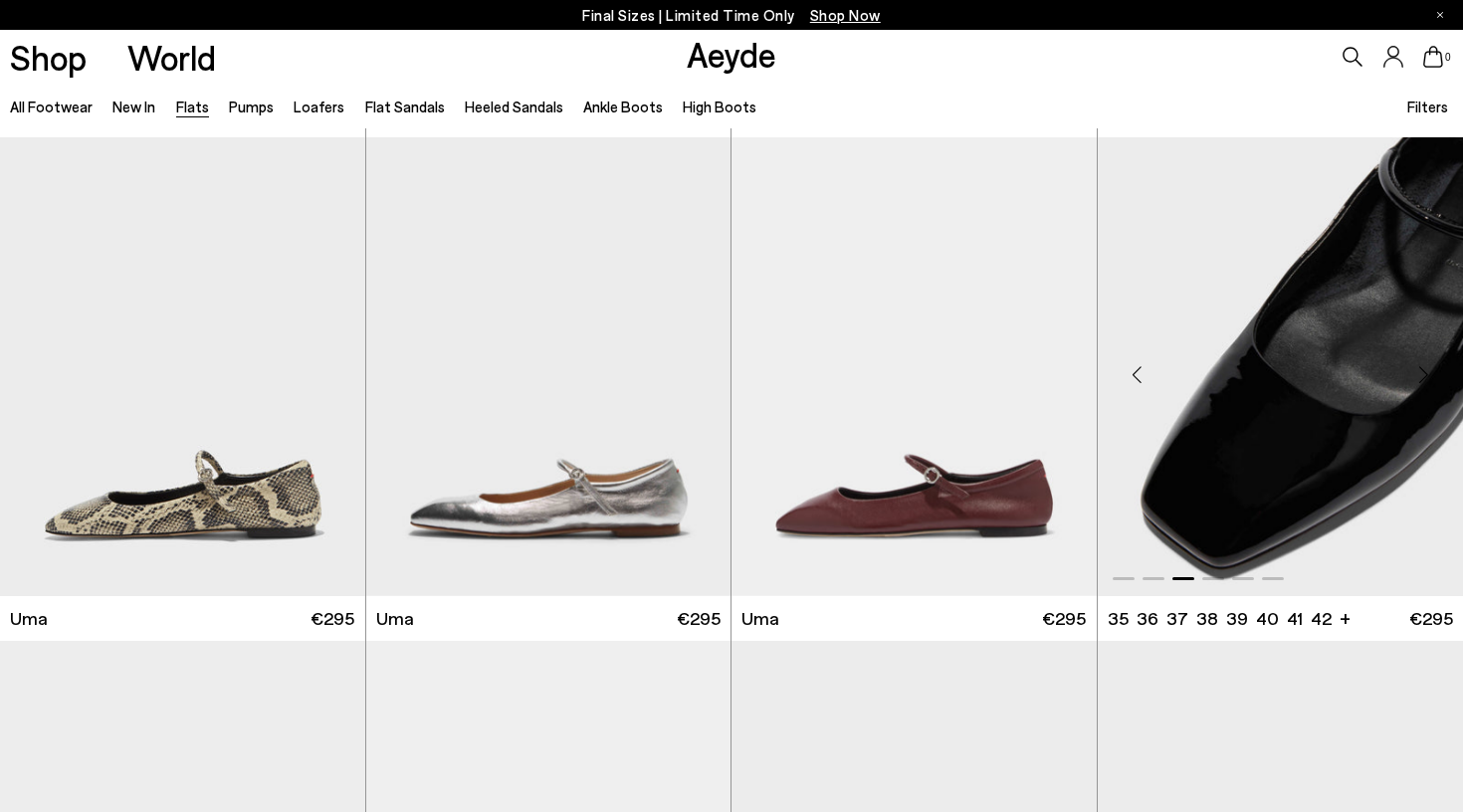 click at bounding box center (1423, 375) 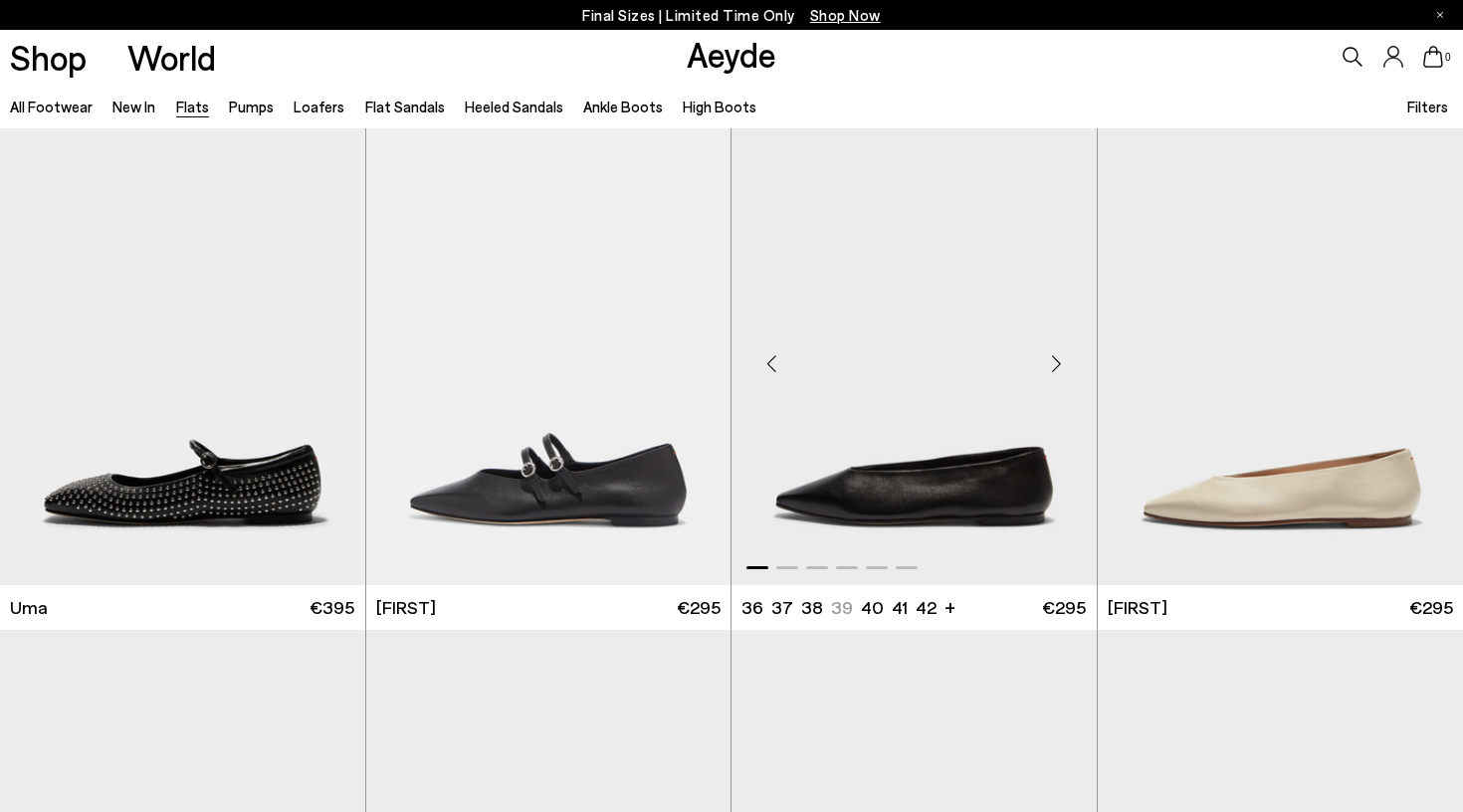 scroll, scrollTop: 5539, scrollLeft: 0, axis: vertical 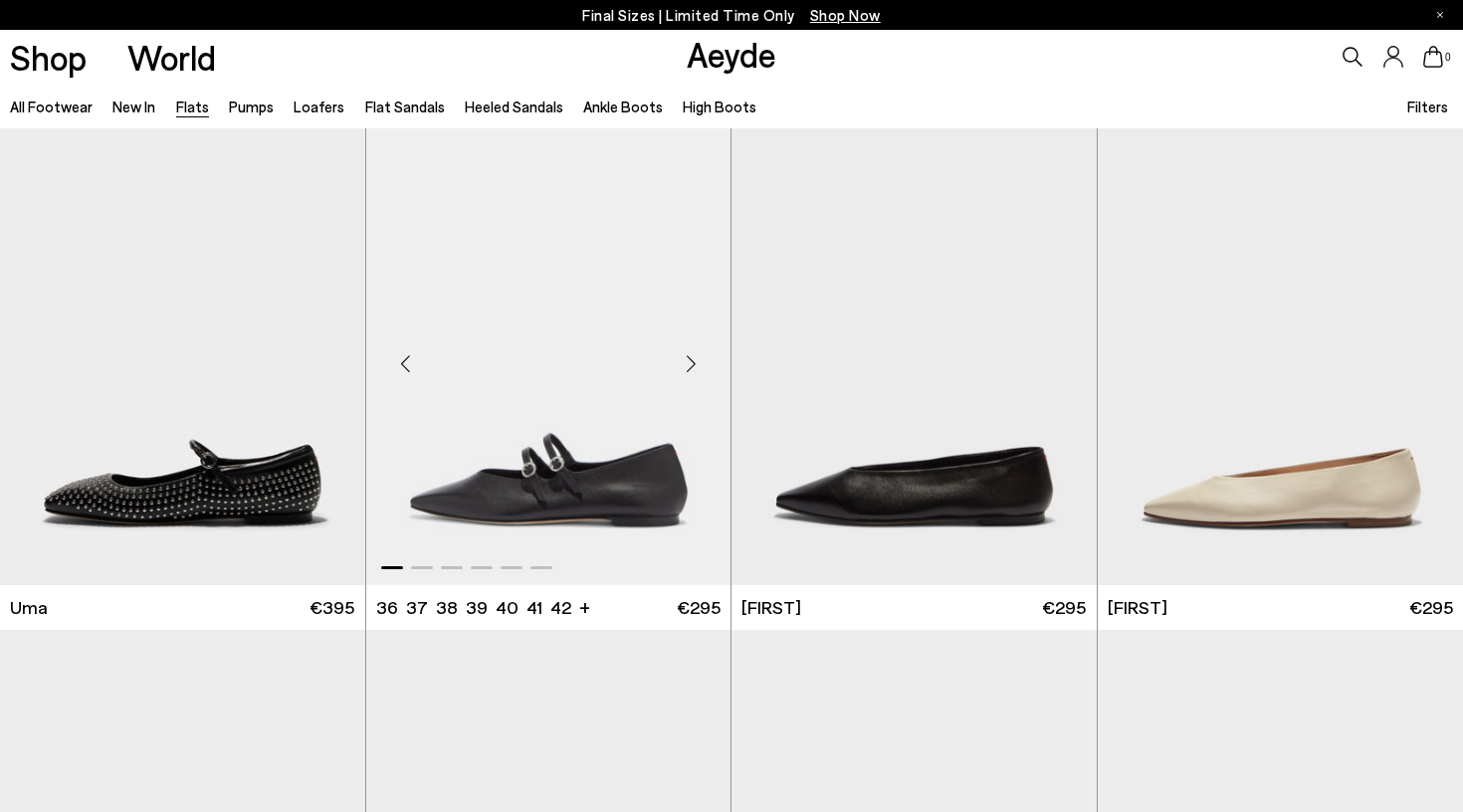 click at bounding box center (691, 363) 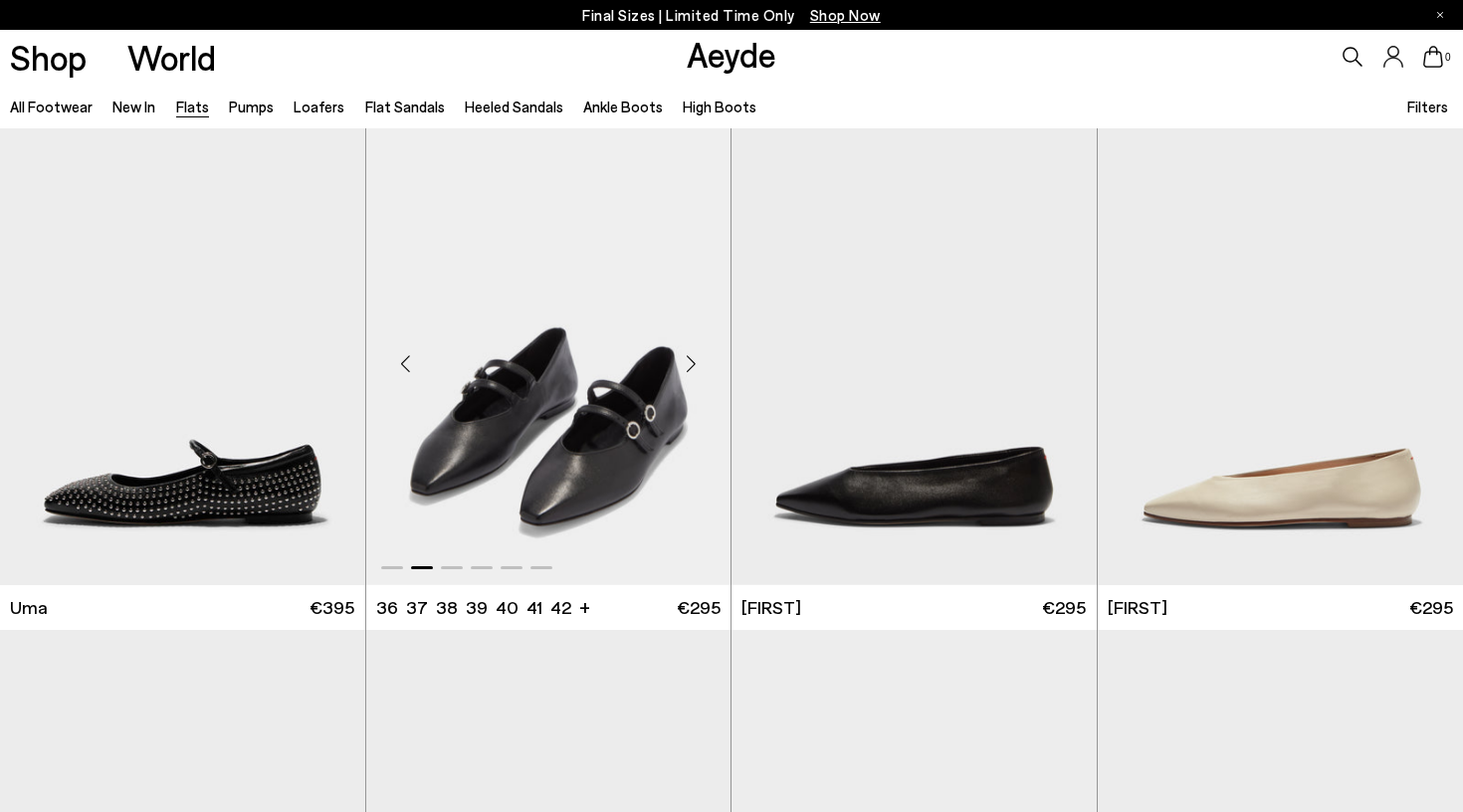 click at bounding box center (691, 363) 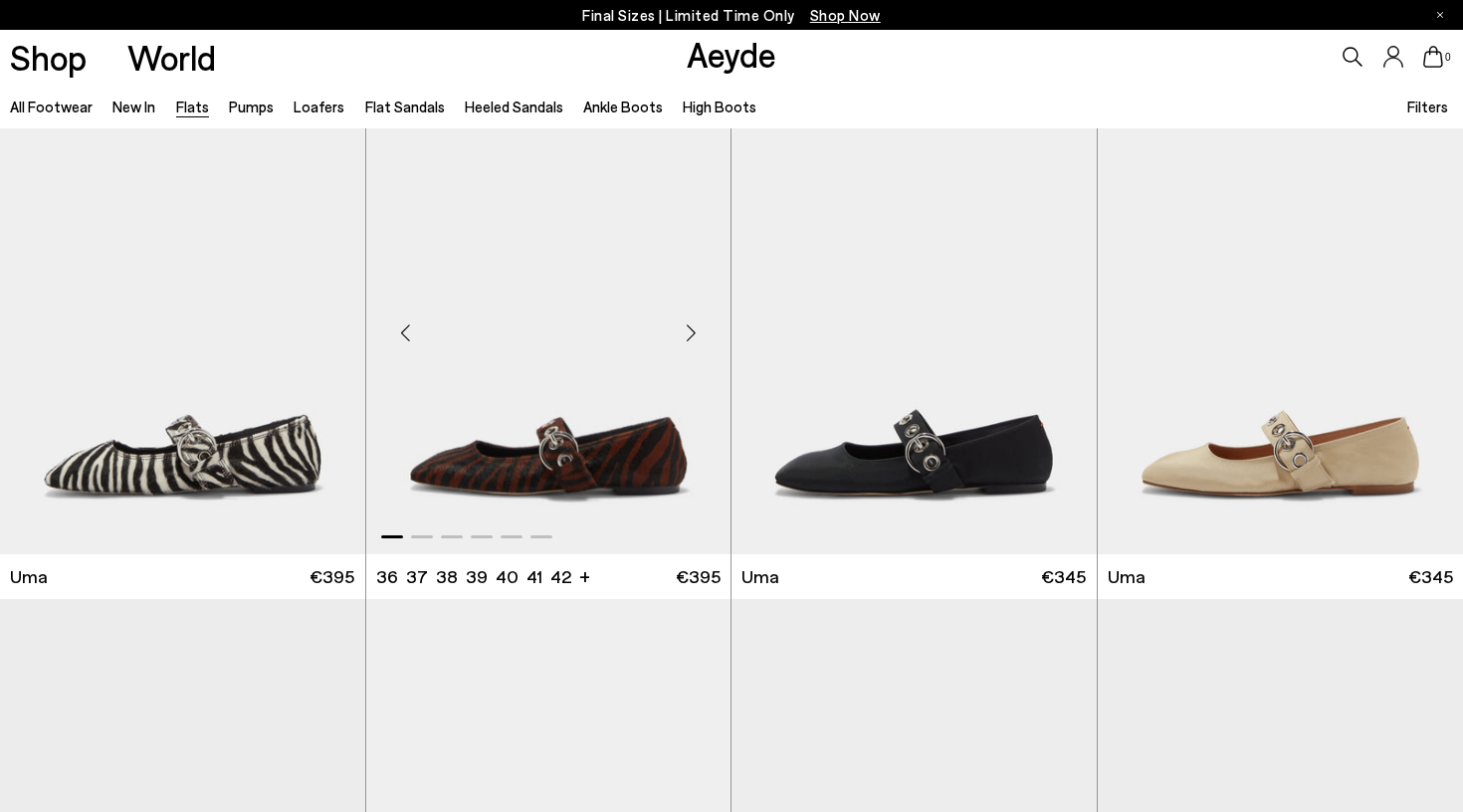 scroll, scrollTop: 7613, scrollLeft: 0, axis: vertical 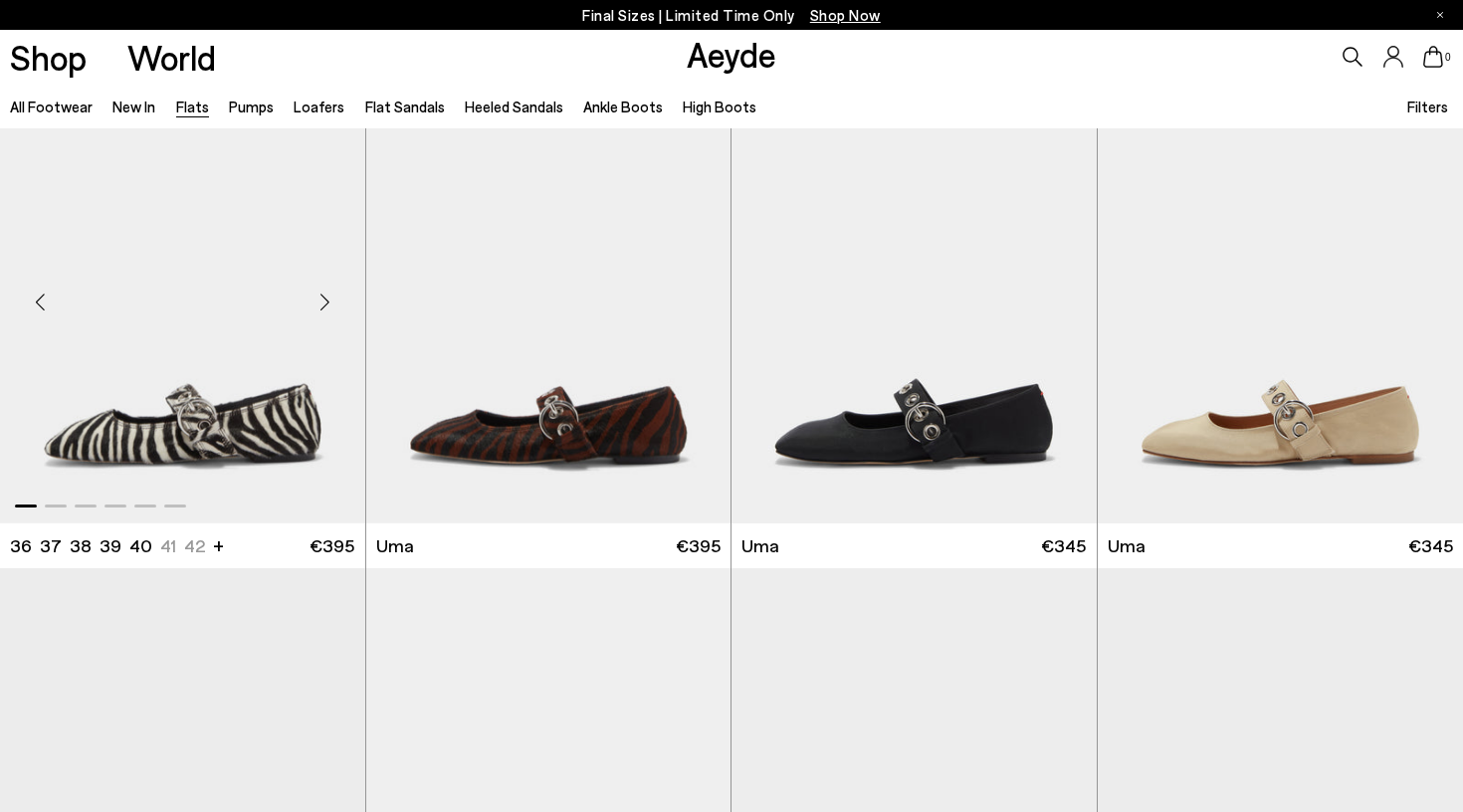 click at bounding box center (325, 303) 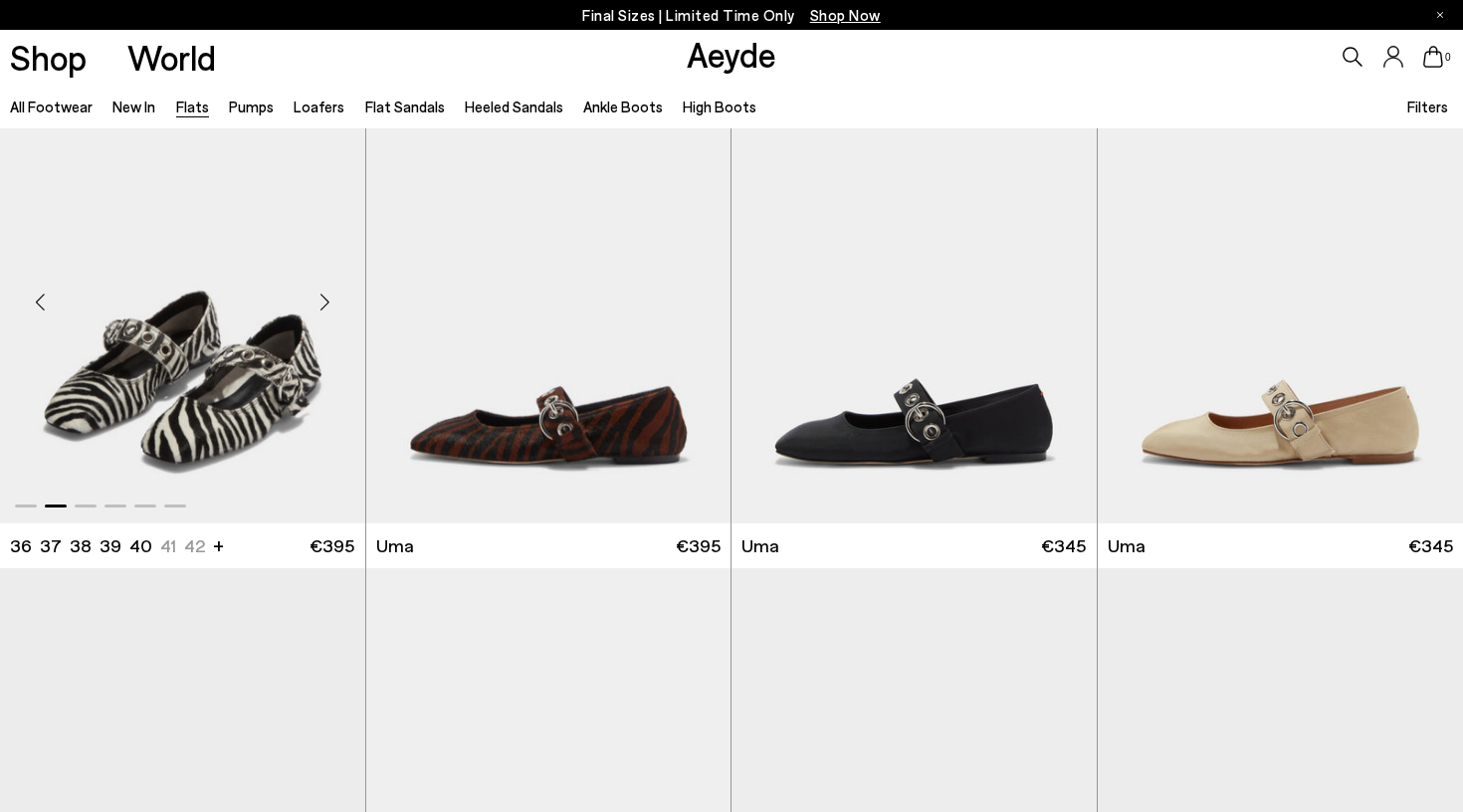 click at bounding box center (325, 303) 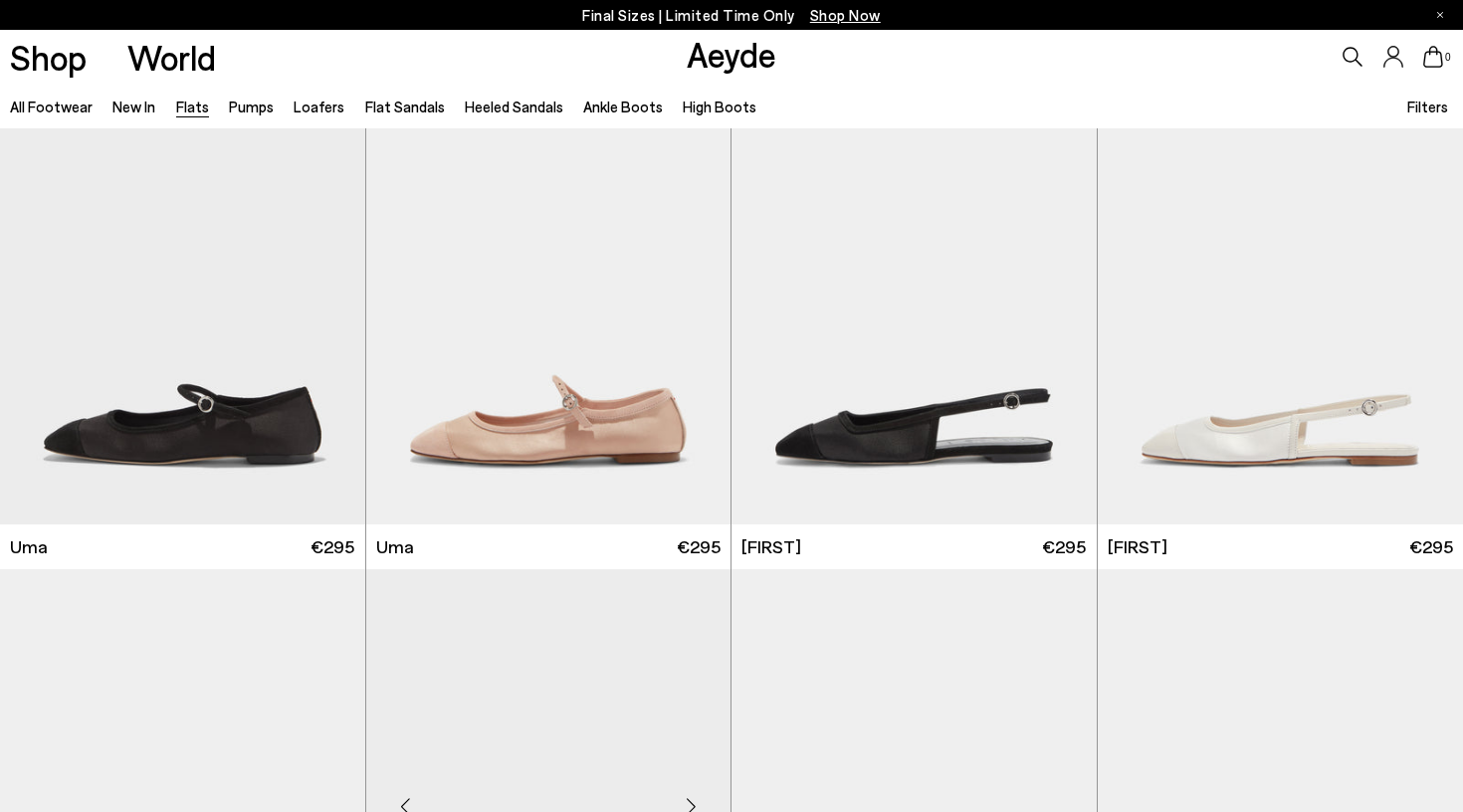 scroll, scrollTop: 8604, scrollLeft: 0, axis: vertical 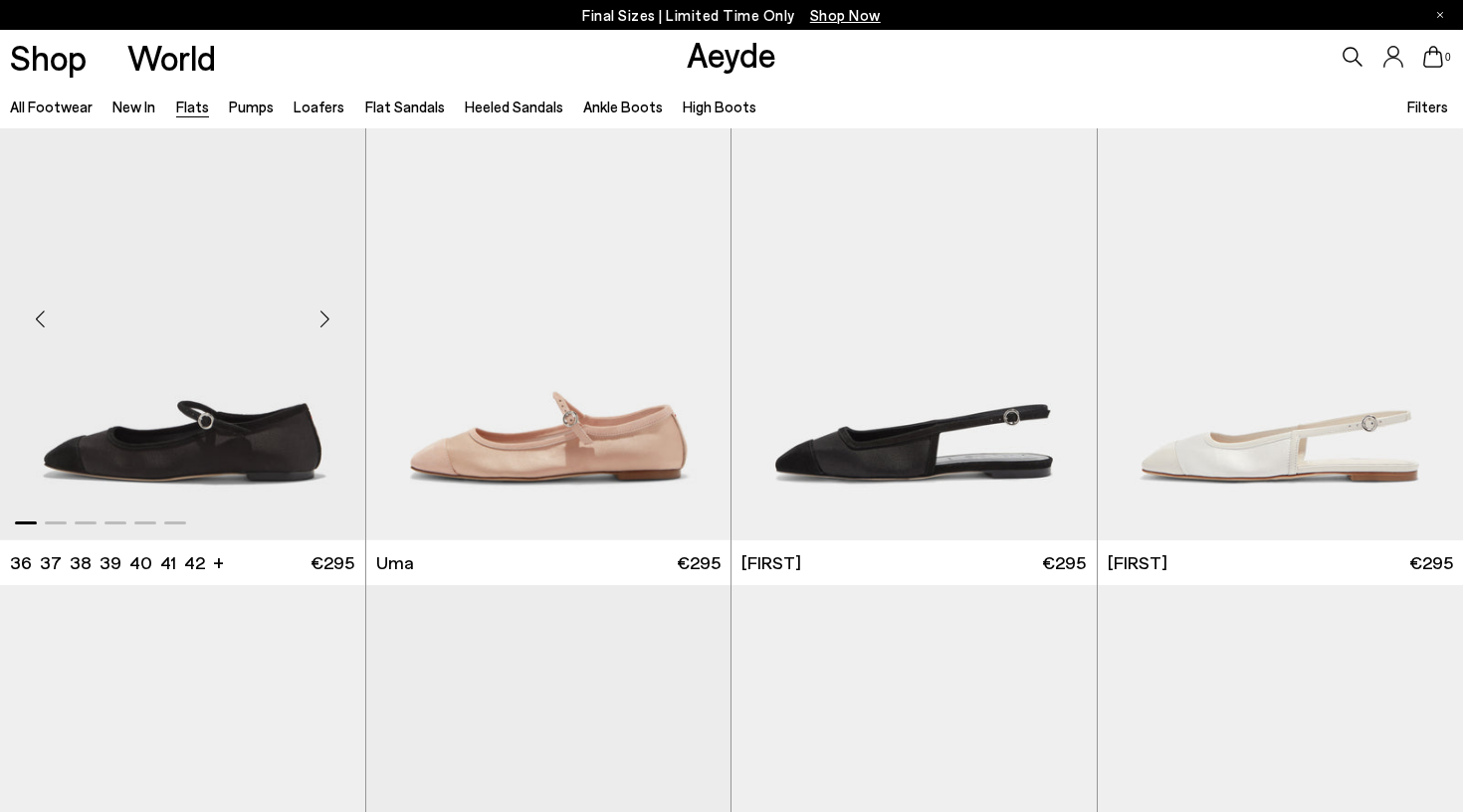 click at bounding box center (325, 318) 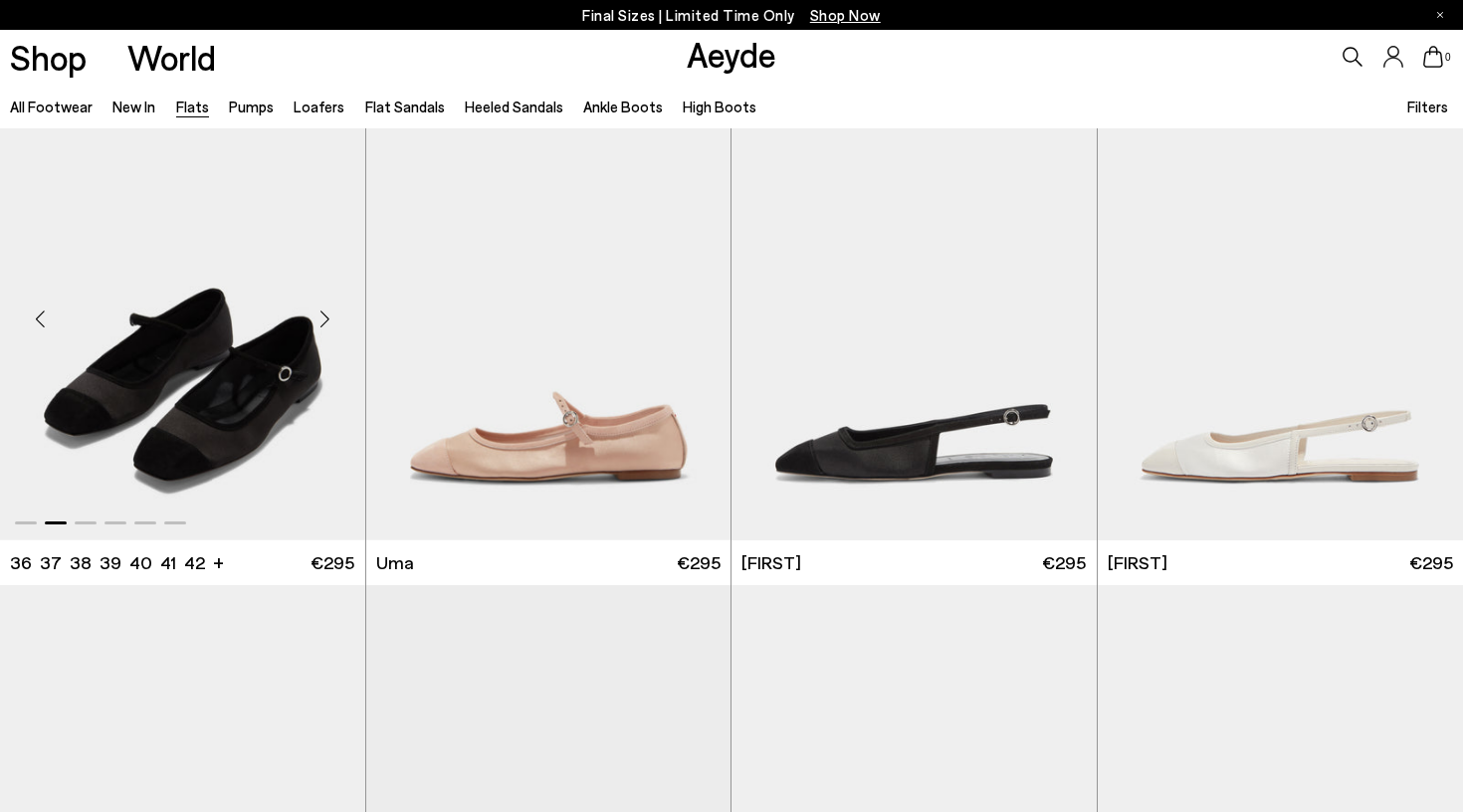 click at bounding box center (325, 318) 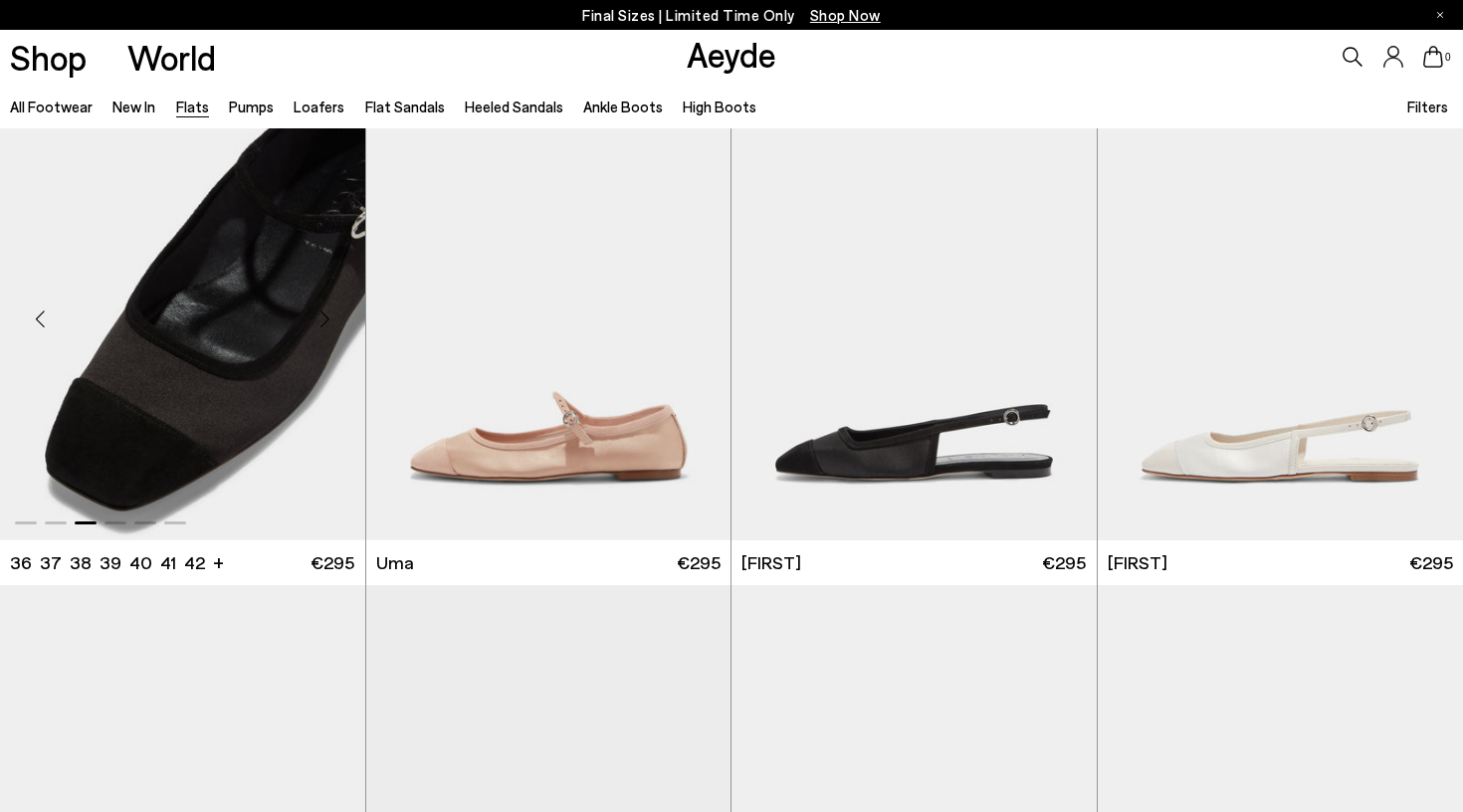 click at bounding box center (325, 318) 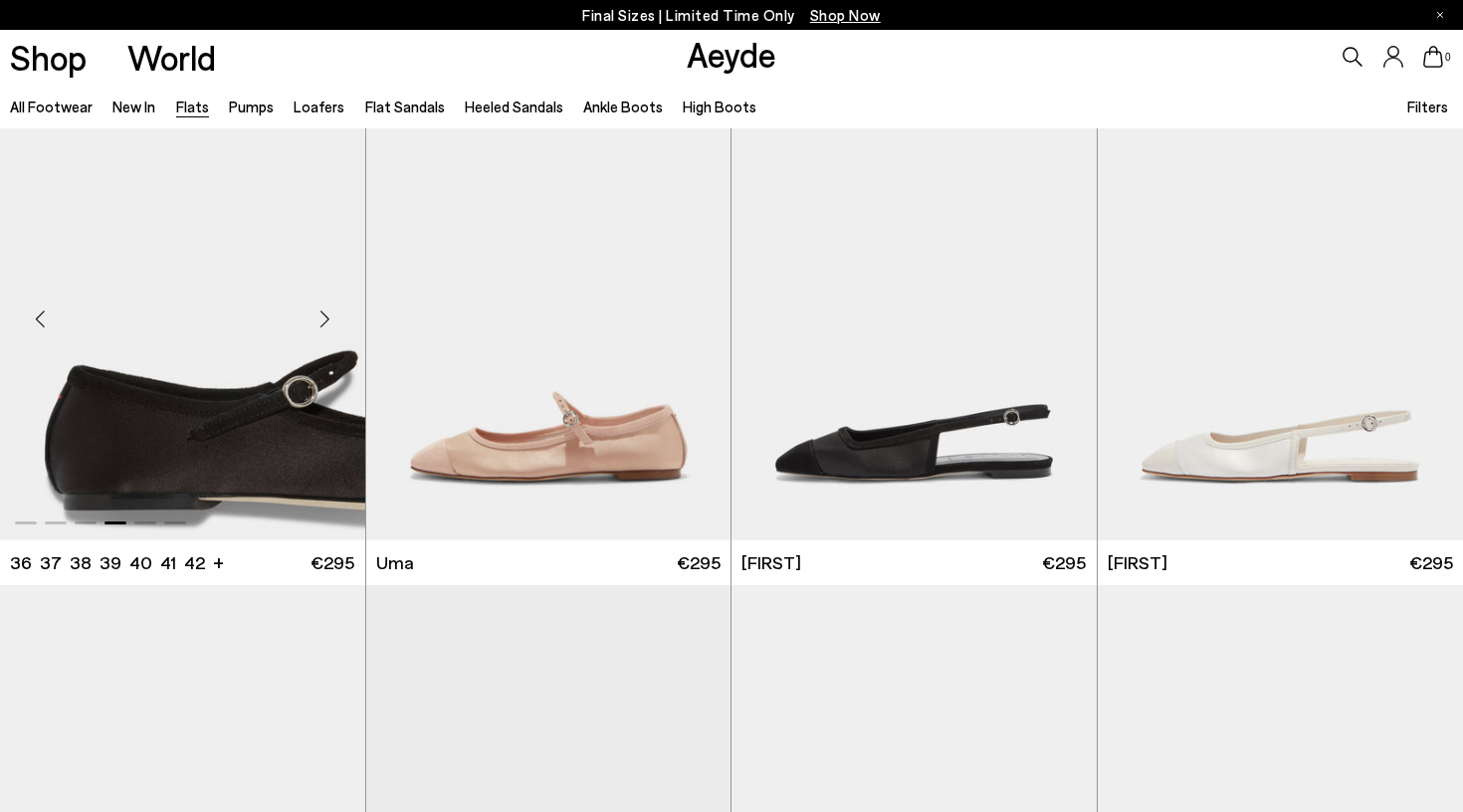 click at bounding box center [325, 318] 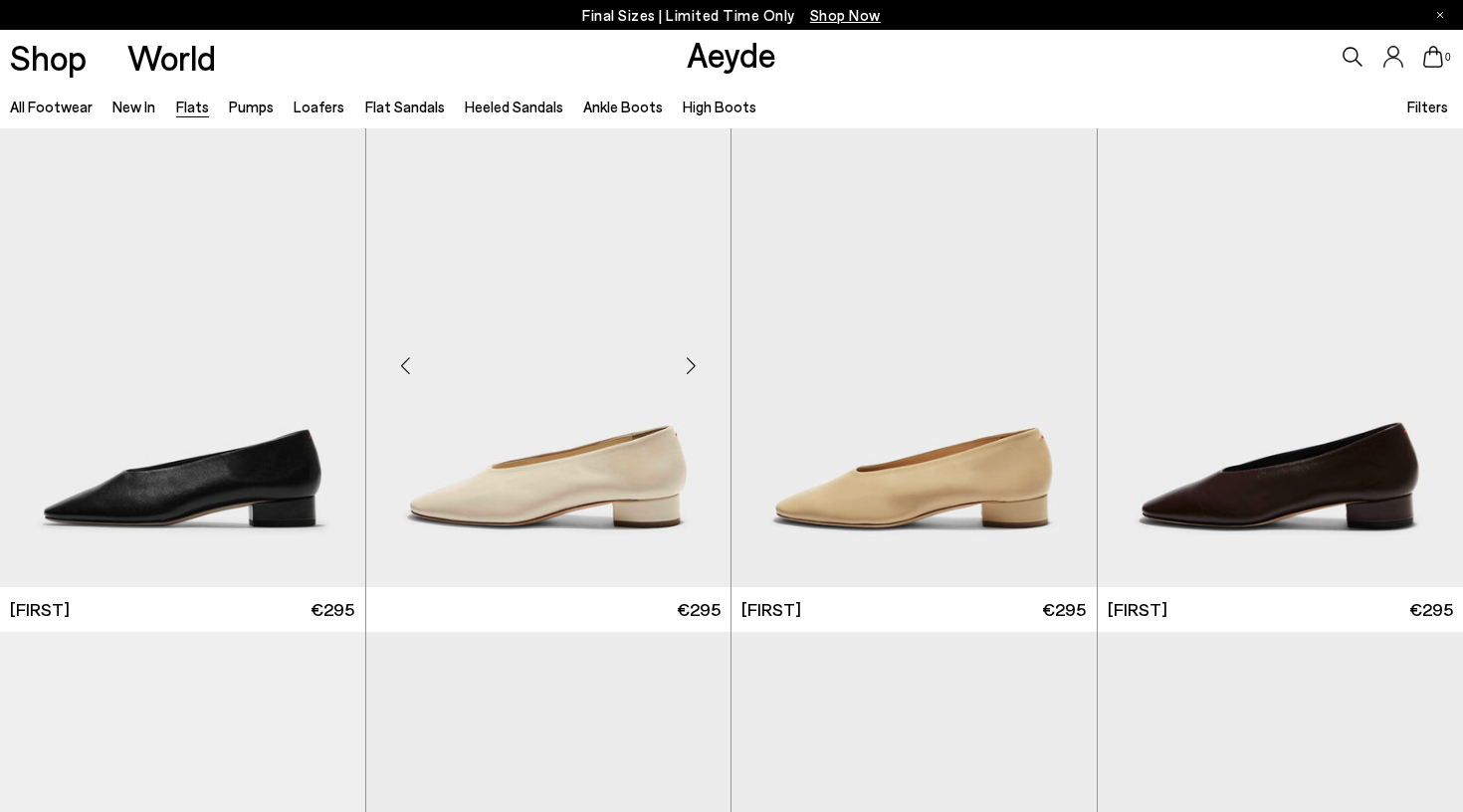 scroll, scrollTop: 0, scrollLeft: 0, axis: both 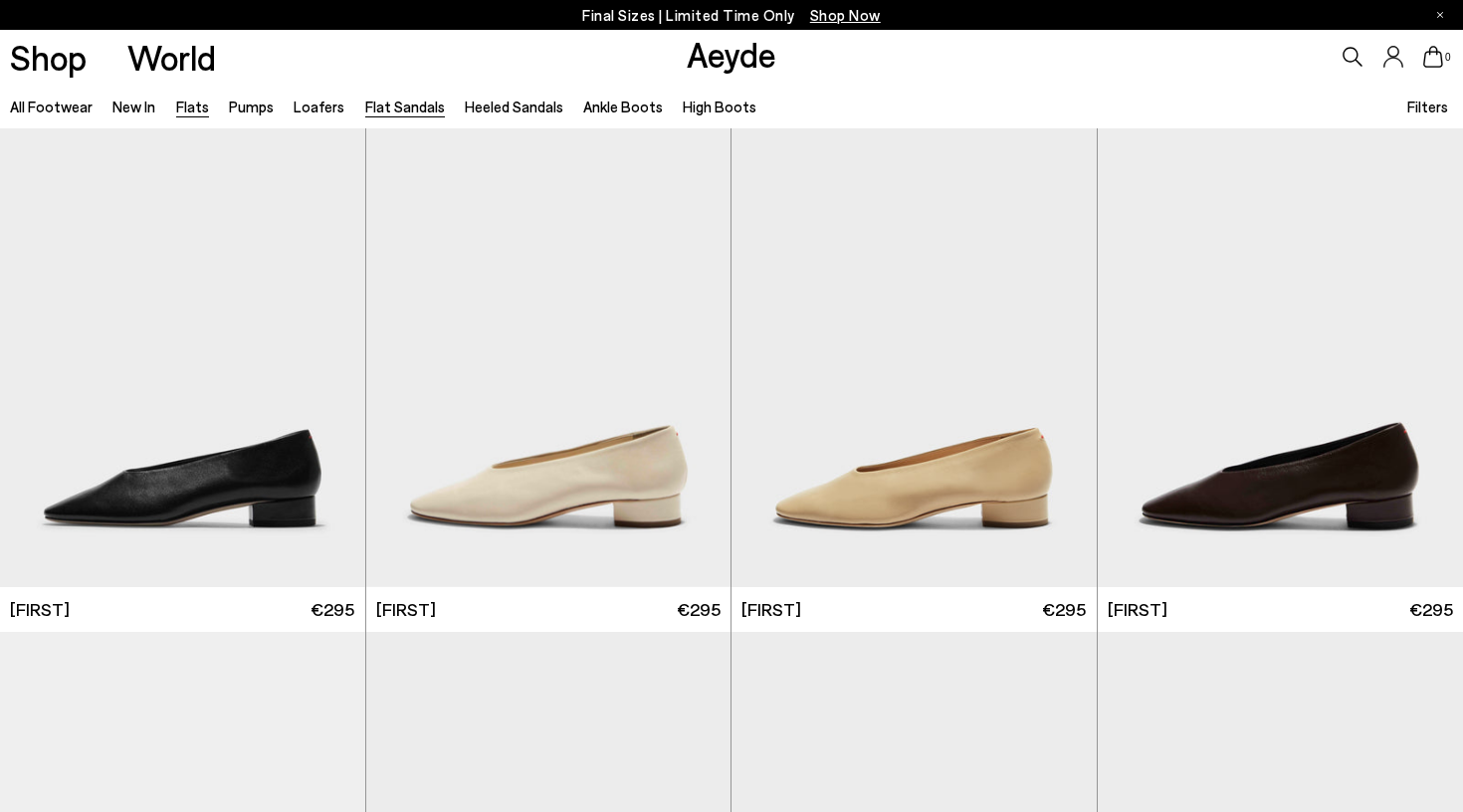 click on "Flat Sandals" at bounding box center [405, 106] 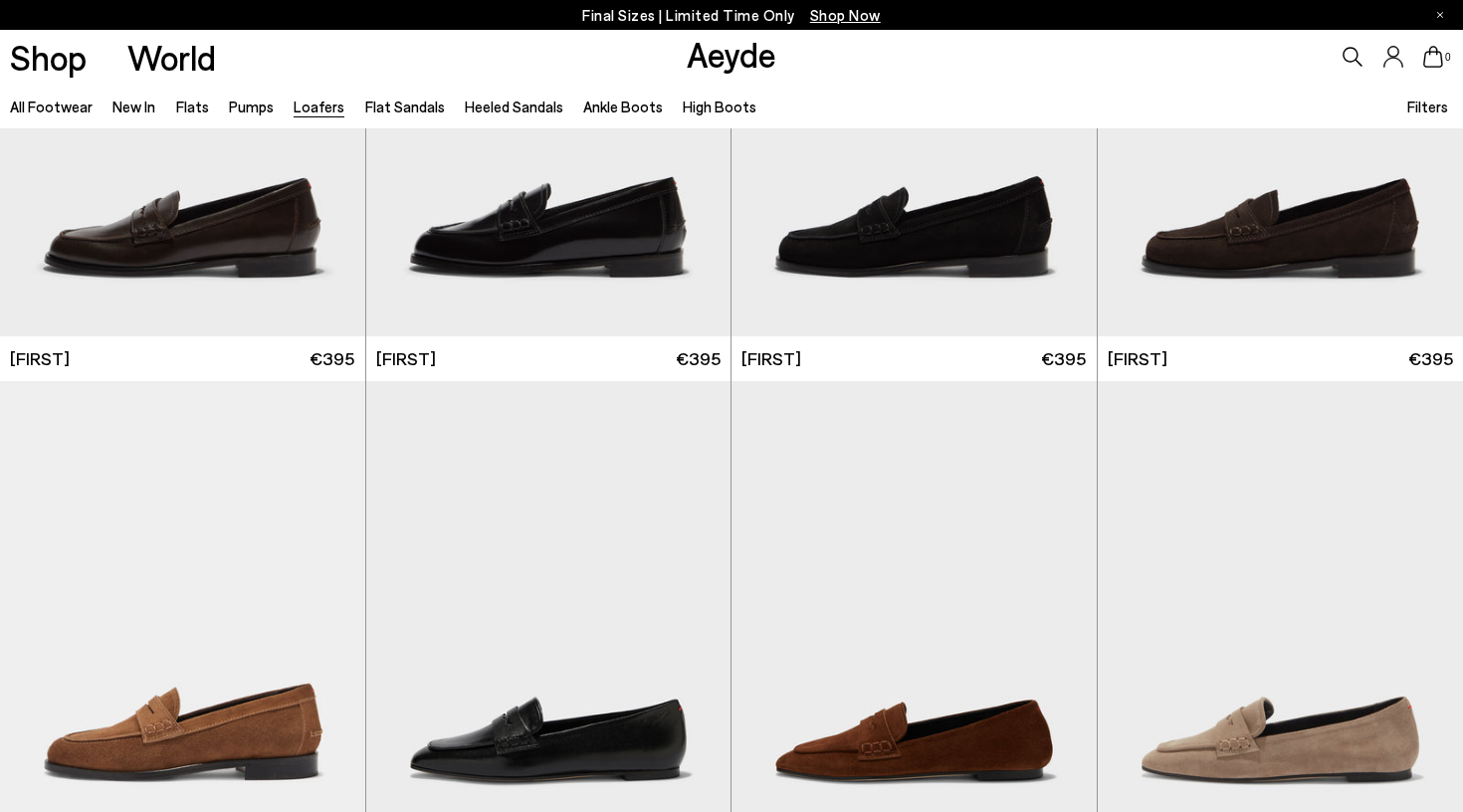 scroll, scrollTop: 1780, scrollLeft: 0, axis: vertical 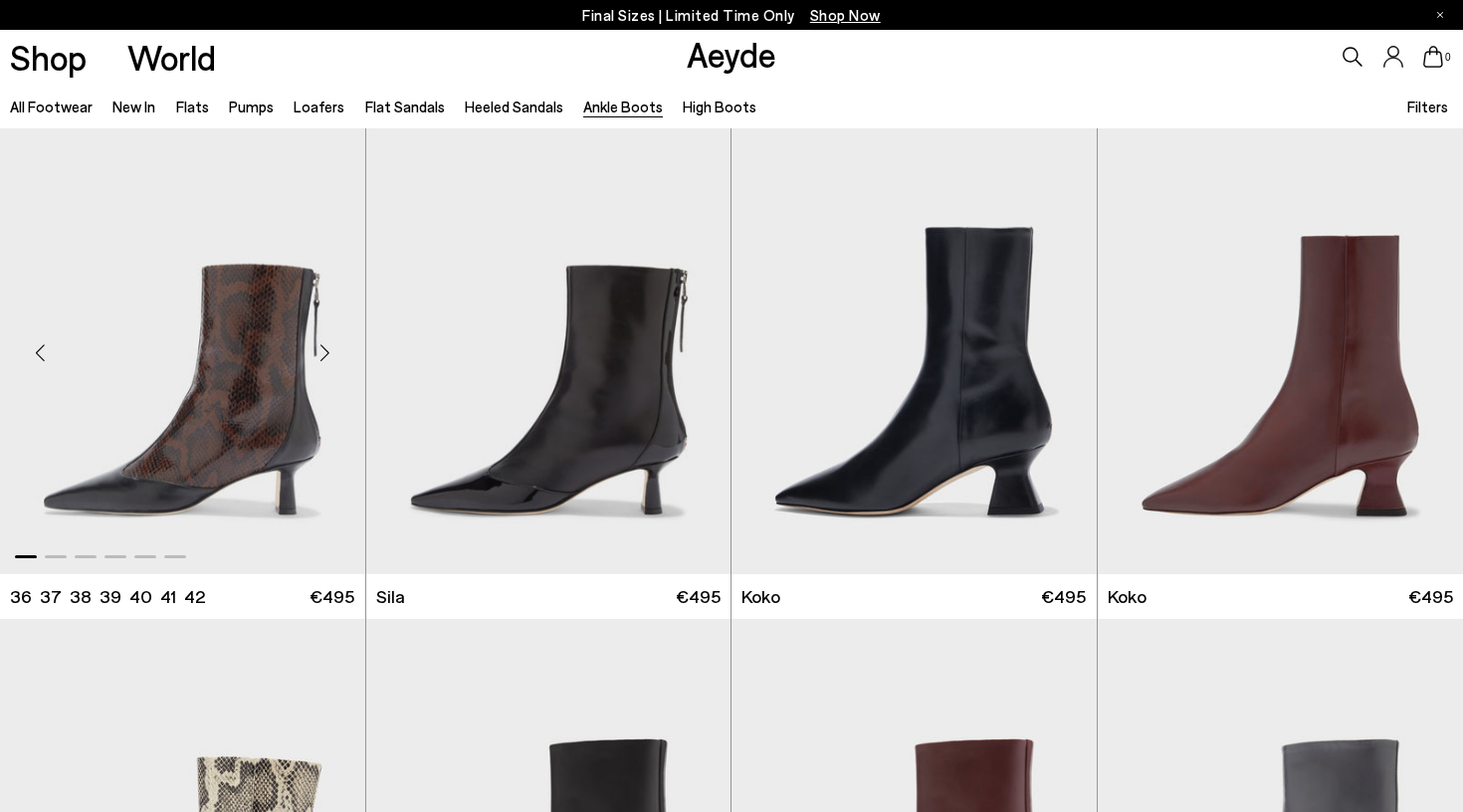 click at bounding box center [325, 353] 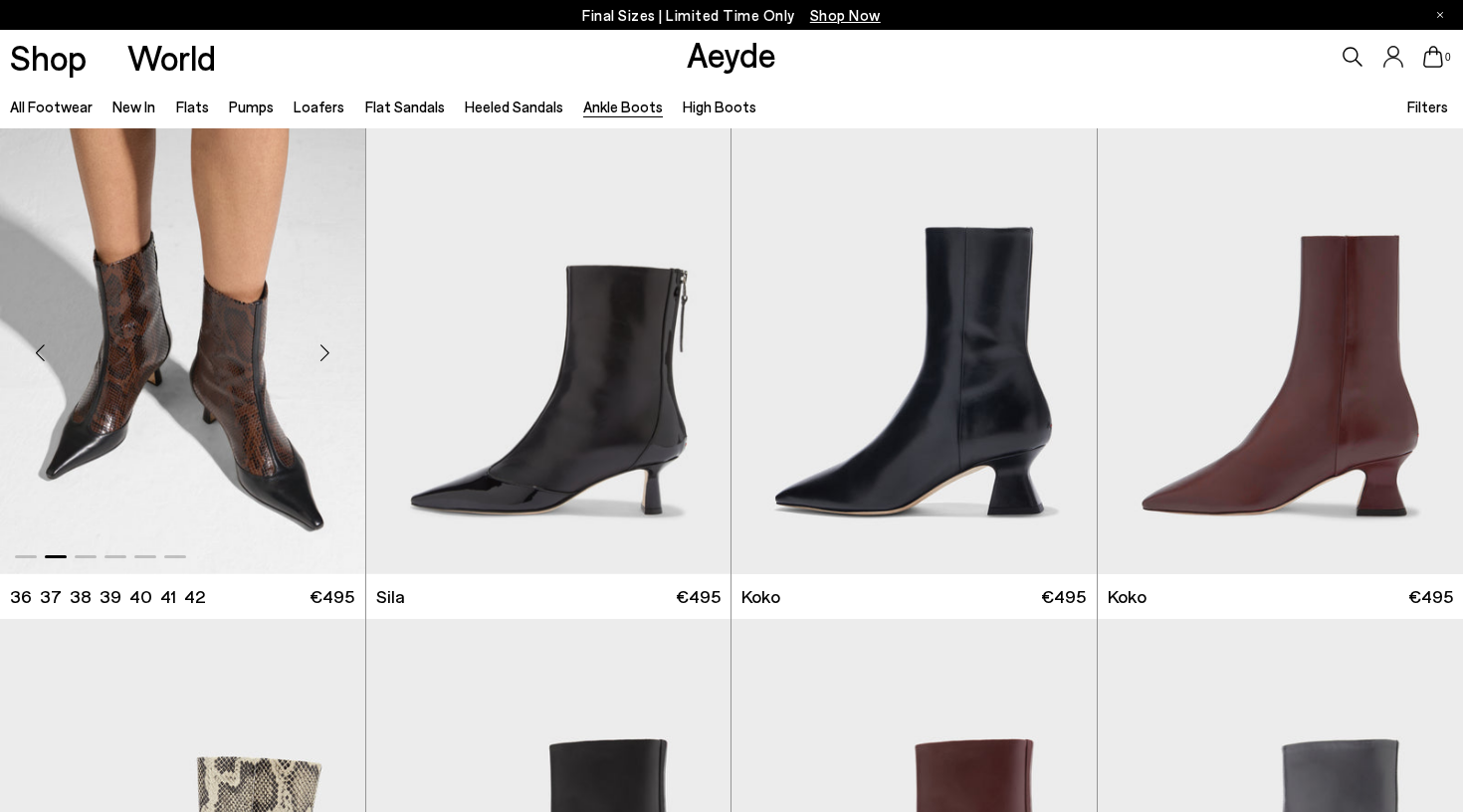 click at bounding box center [325, 353] 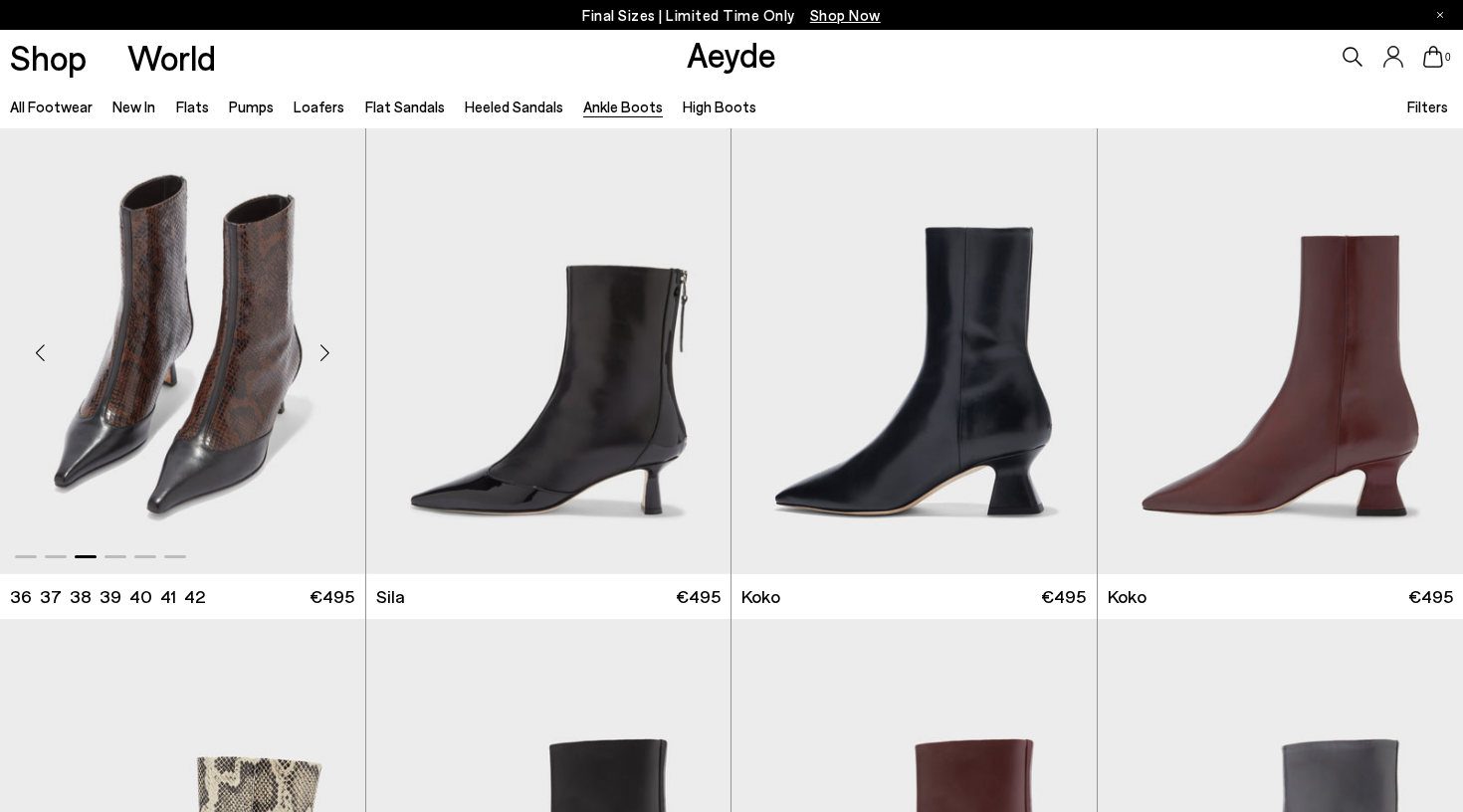 click at bounding box center (325, 353) 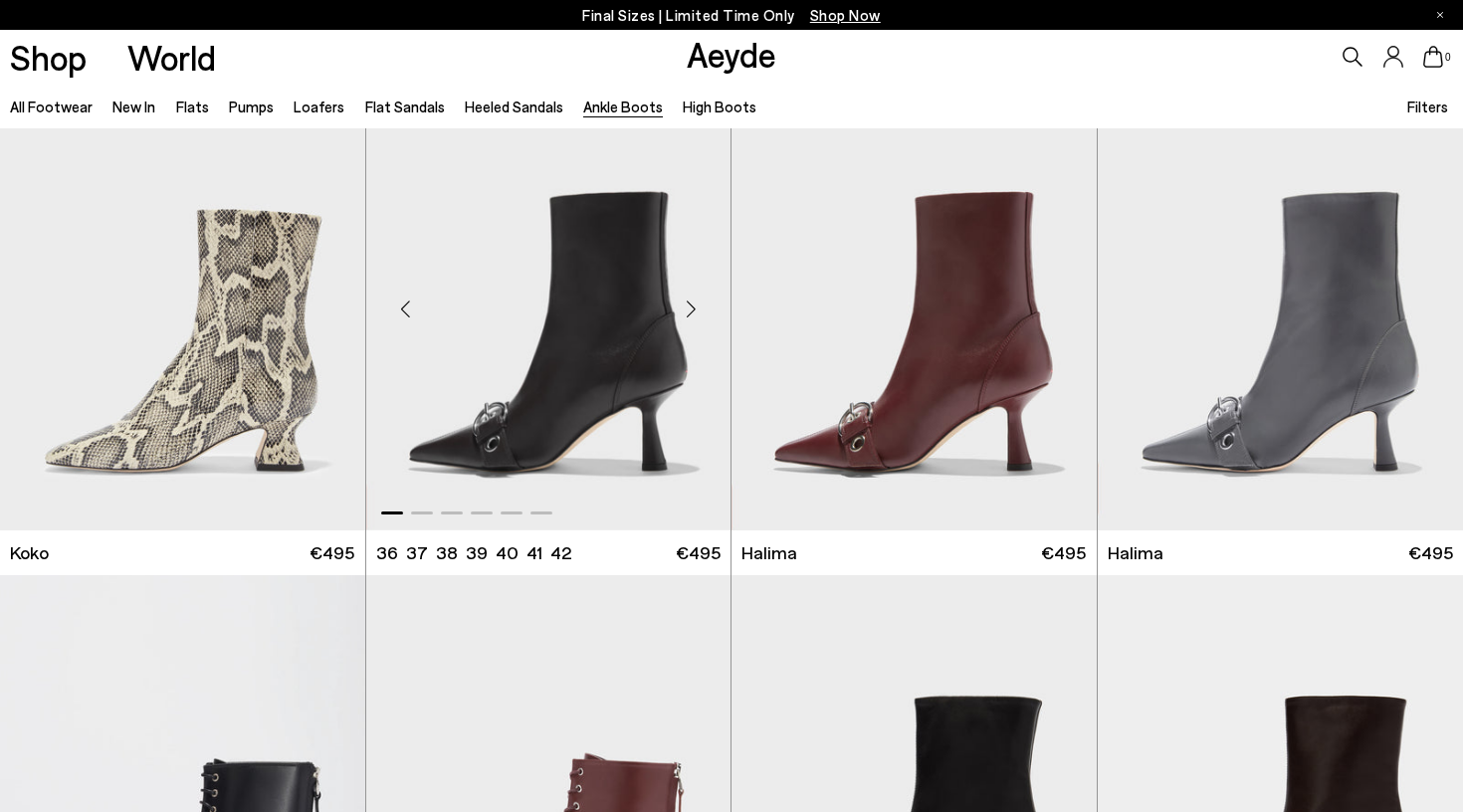 scroll, scrollTop: 561, scrollLeft: 0, axis: vertical 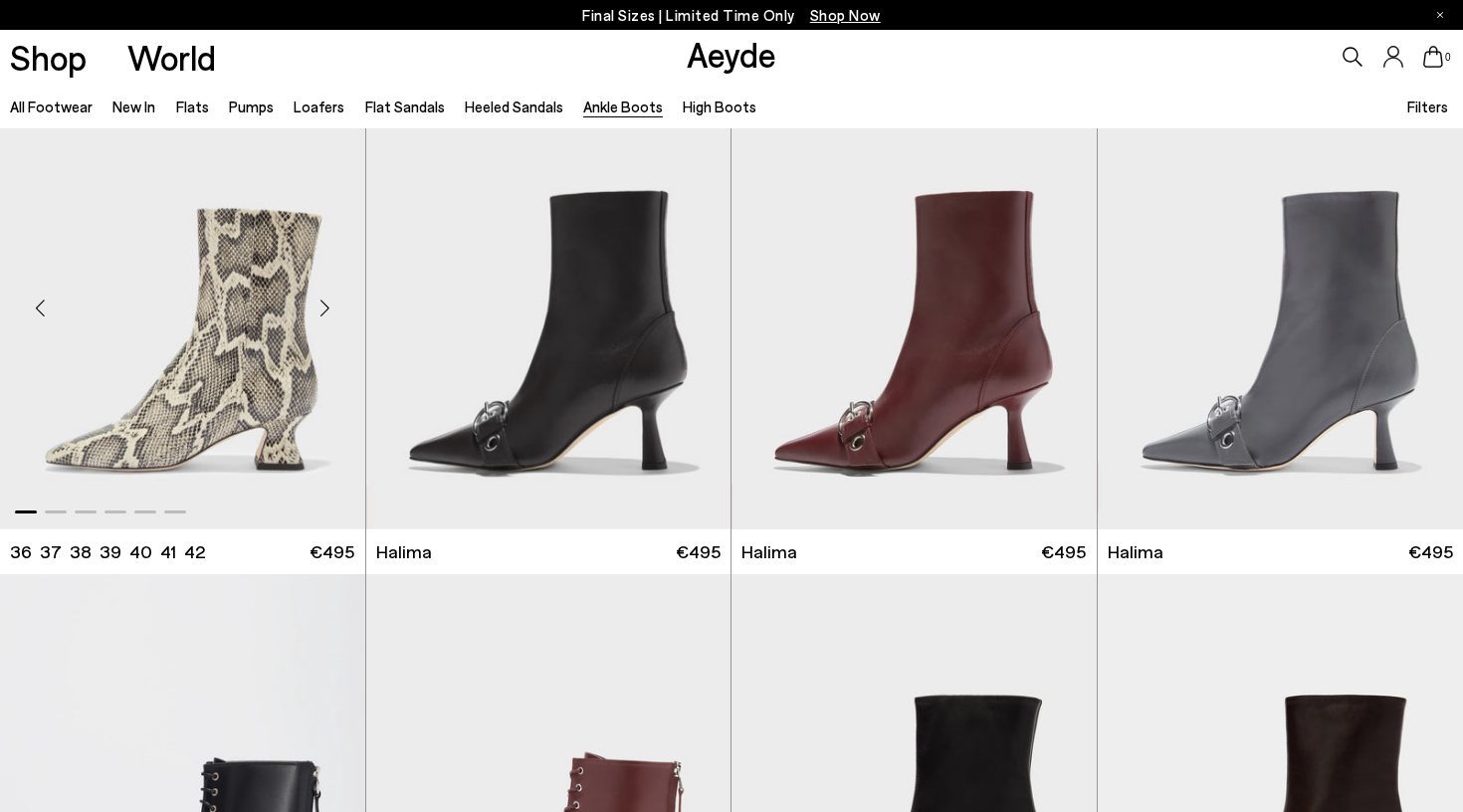 click at bounding box center [325, 307] 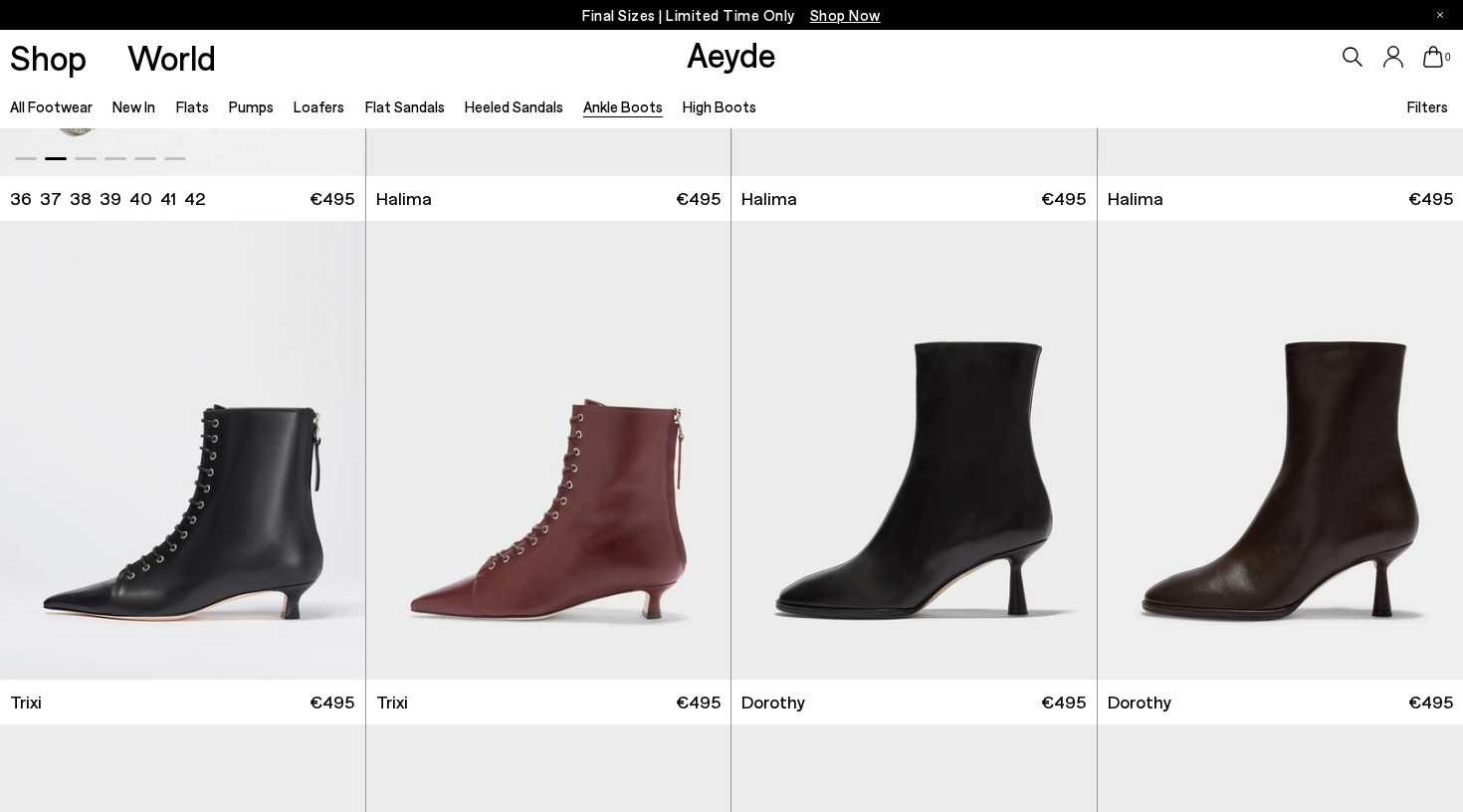 scroll, scrollTop: 1269, scrollLeft: 0, axis: vertical 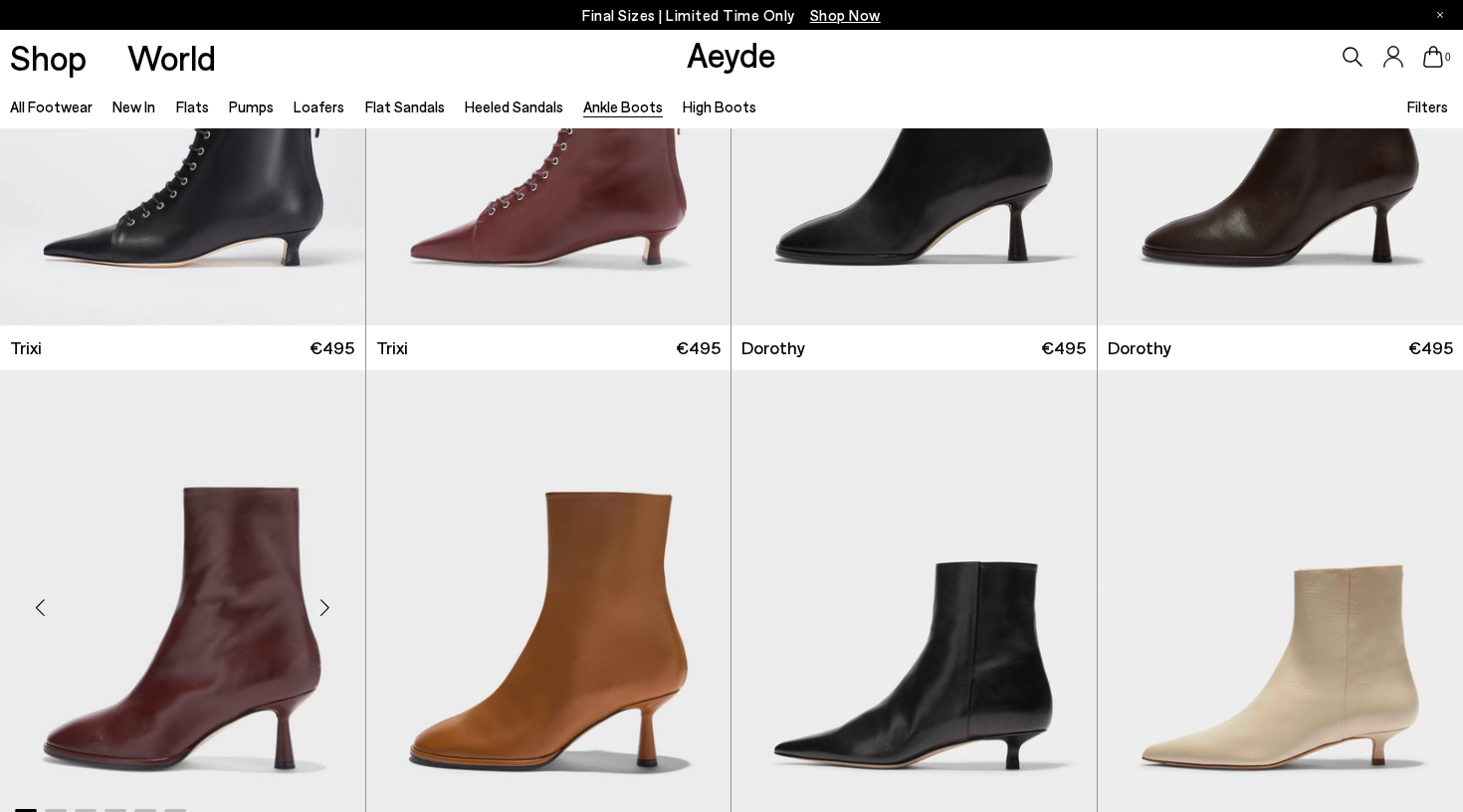 click at bounding box center [325, 607] 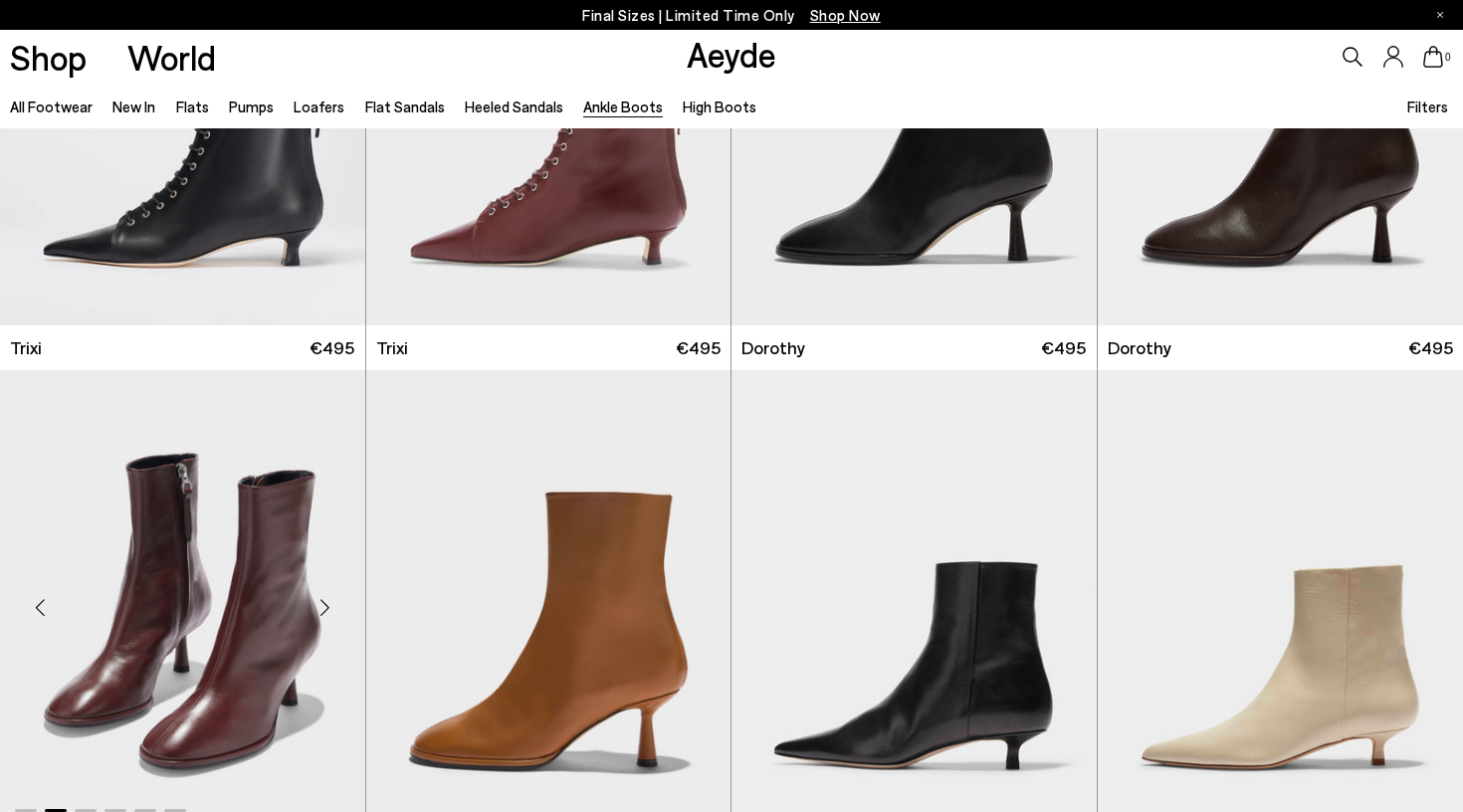 click at bounding box center [325, 607] 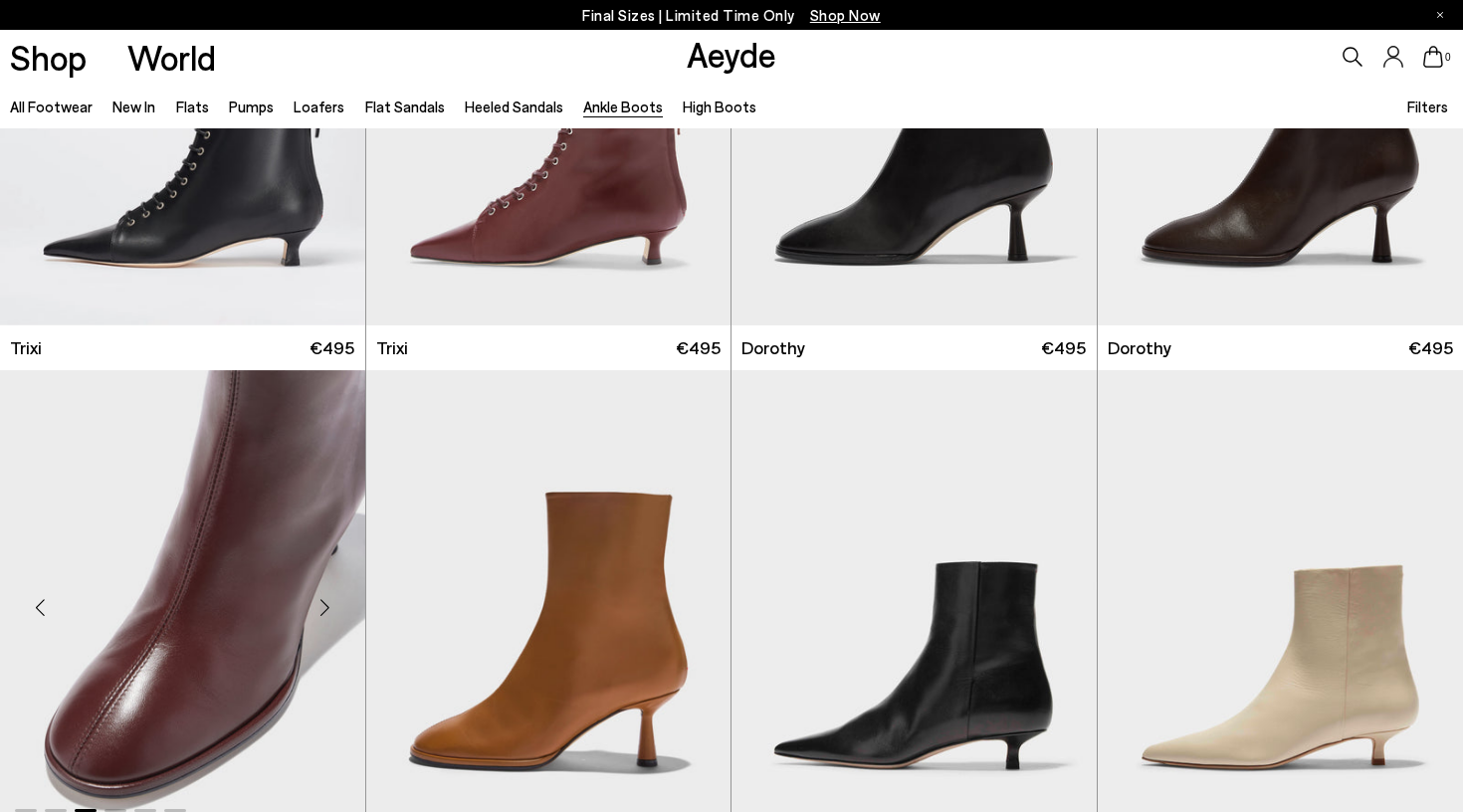 click at bounding box center [325, 607] 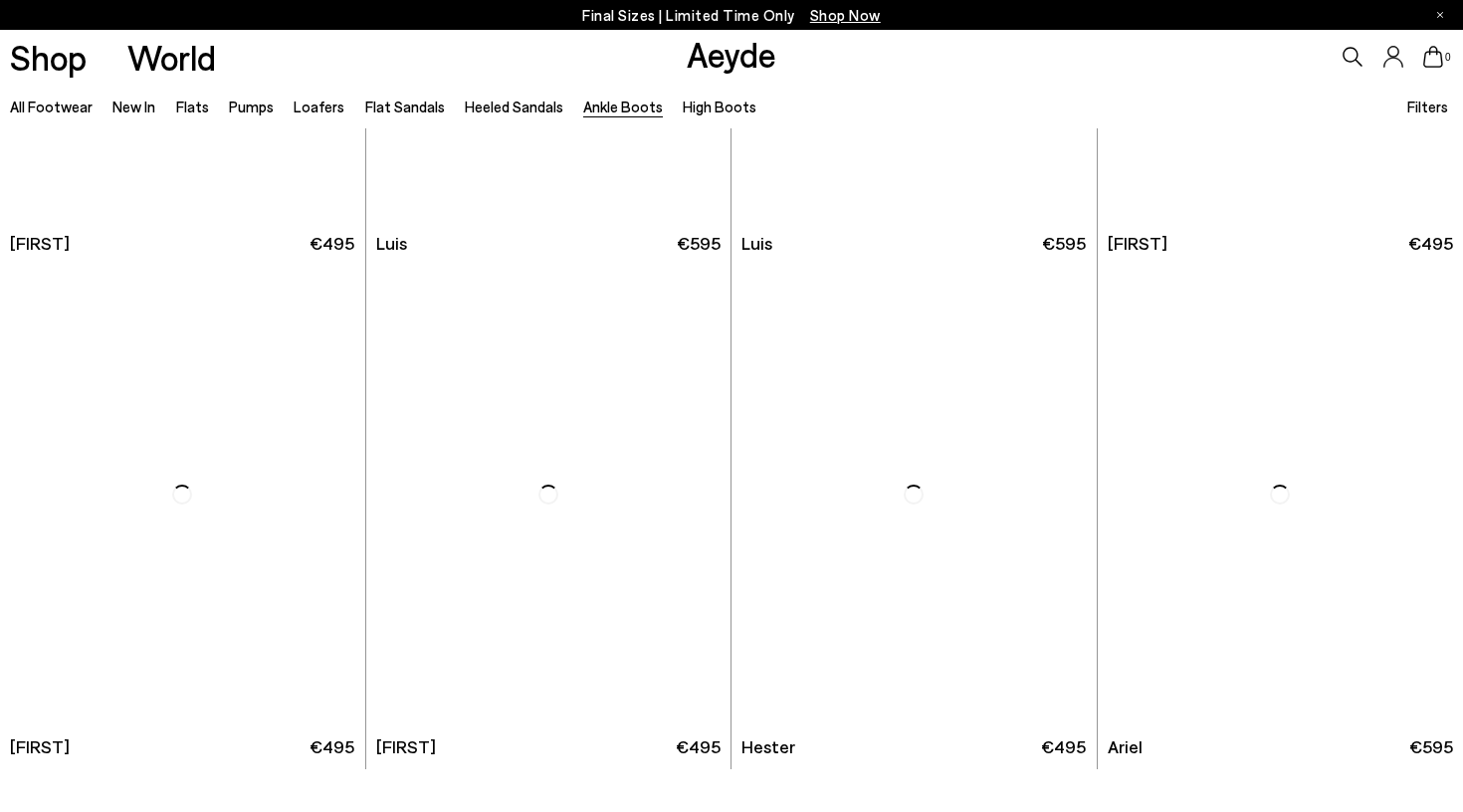 scroll, scrollTop: 3391, scrollLeft: 0, axis: vertical 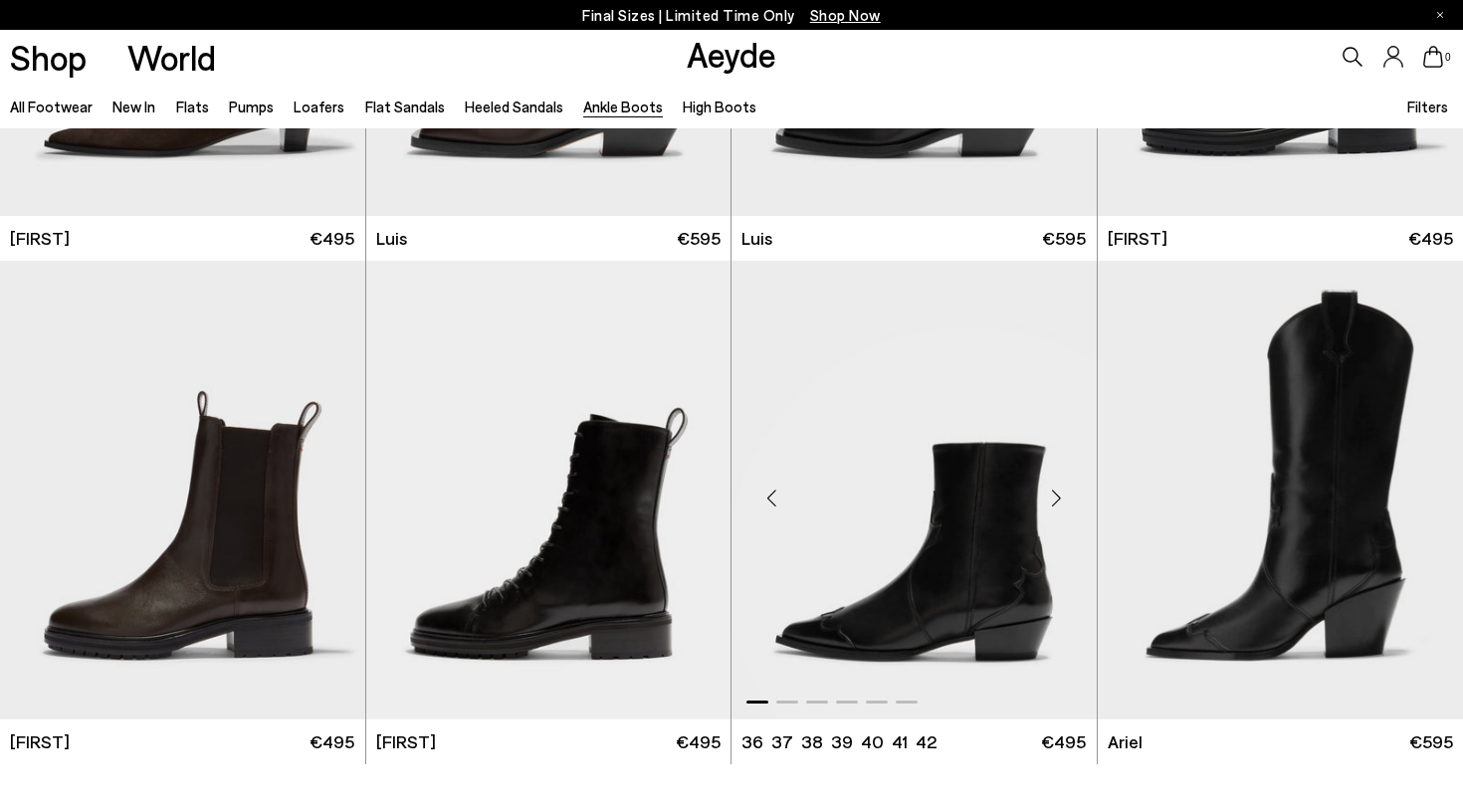 click at bounding box center [1057, 498] 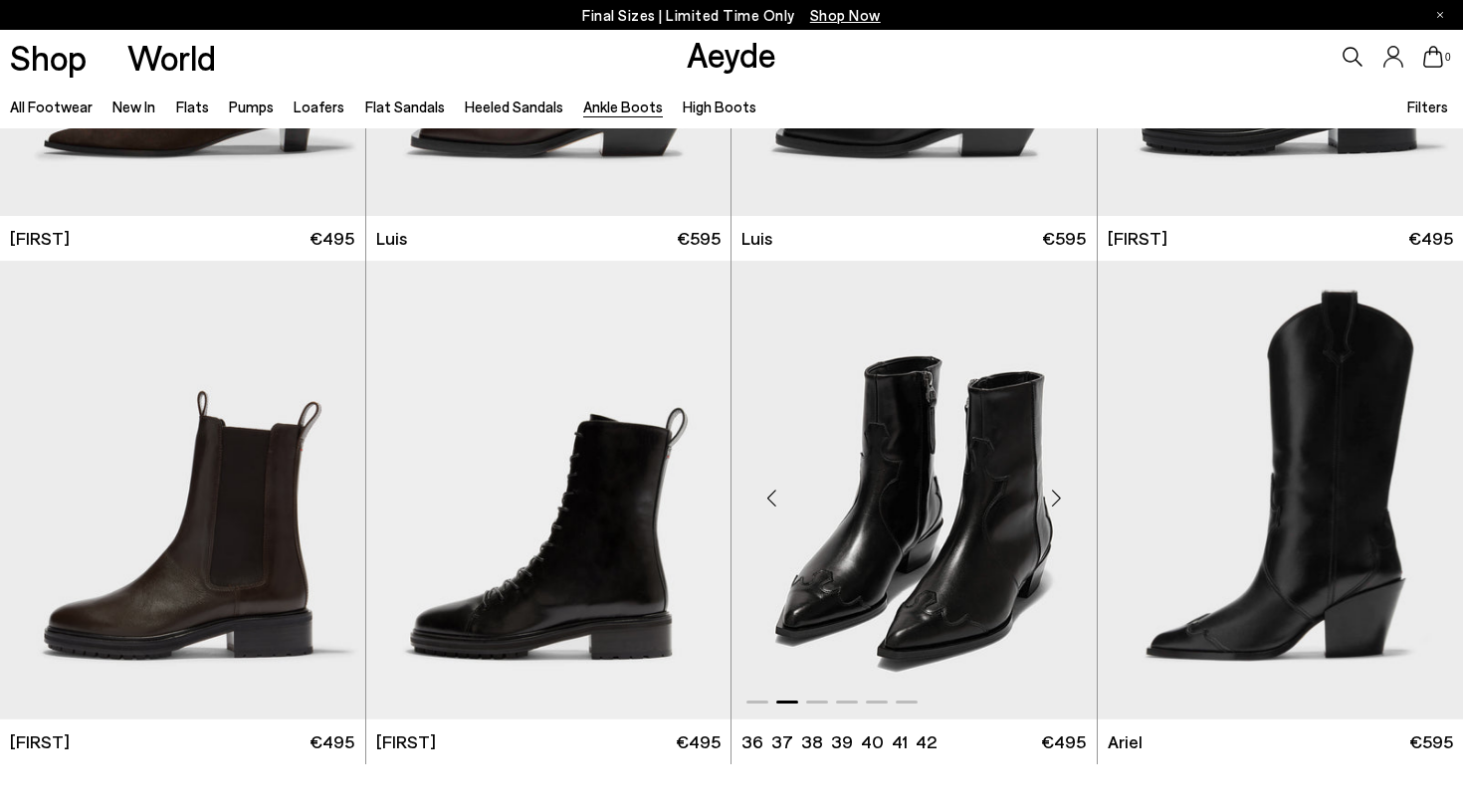 click at bounding box center [1057, 498] 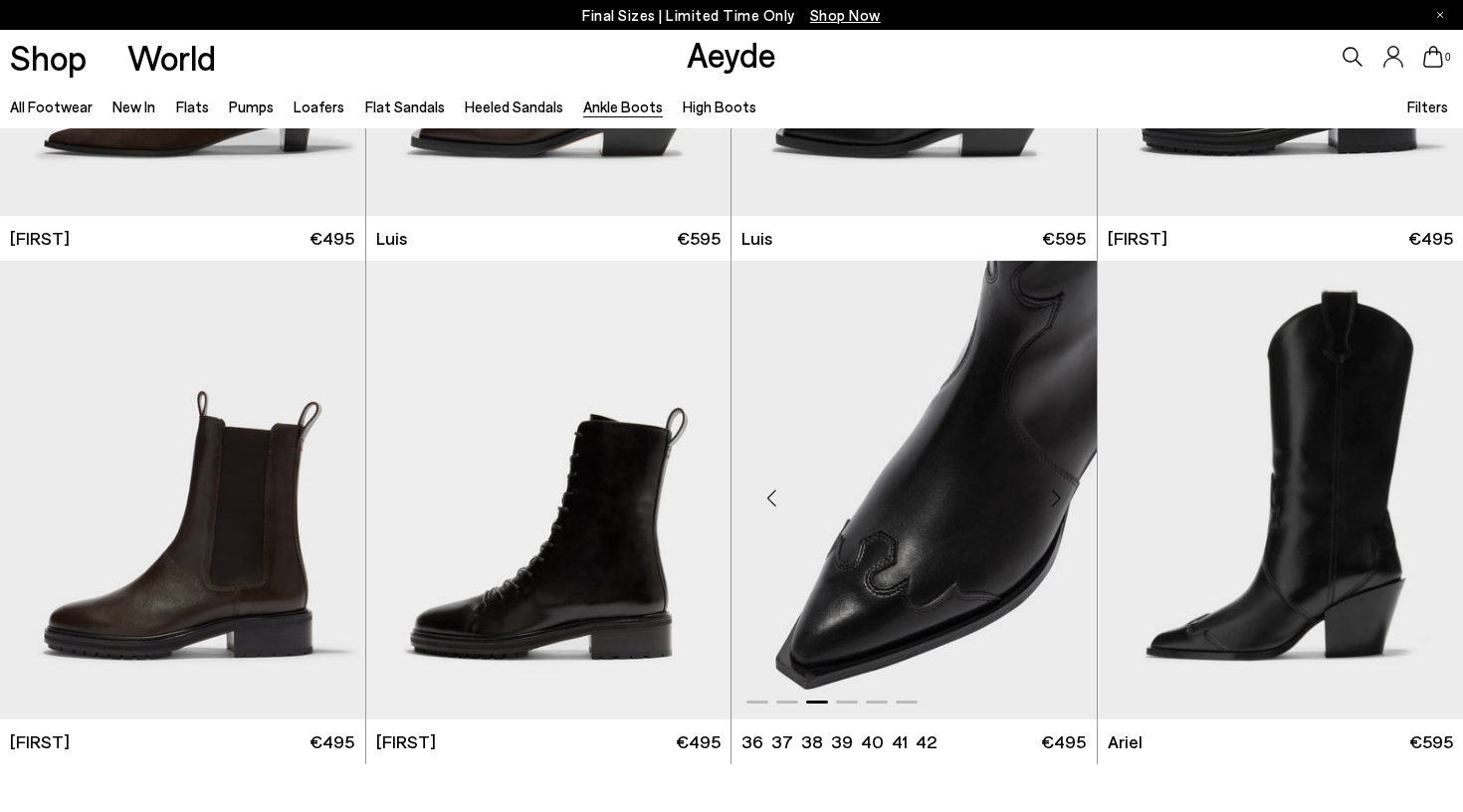 click at bounding box center (1057, 498) 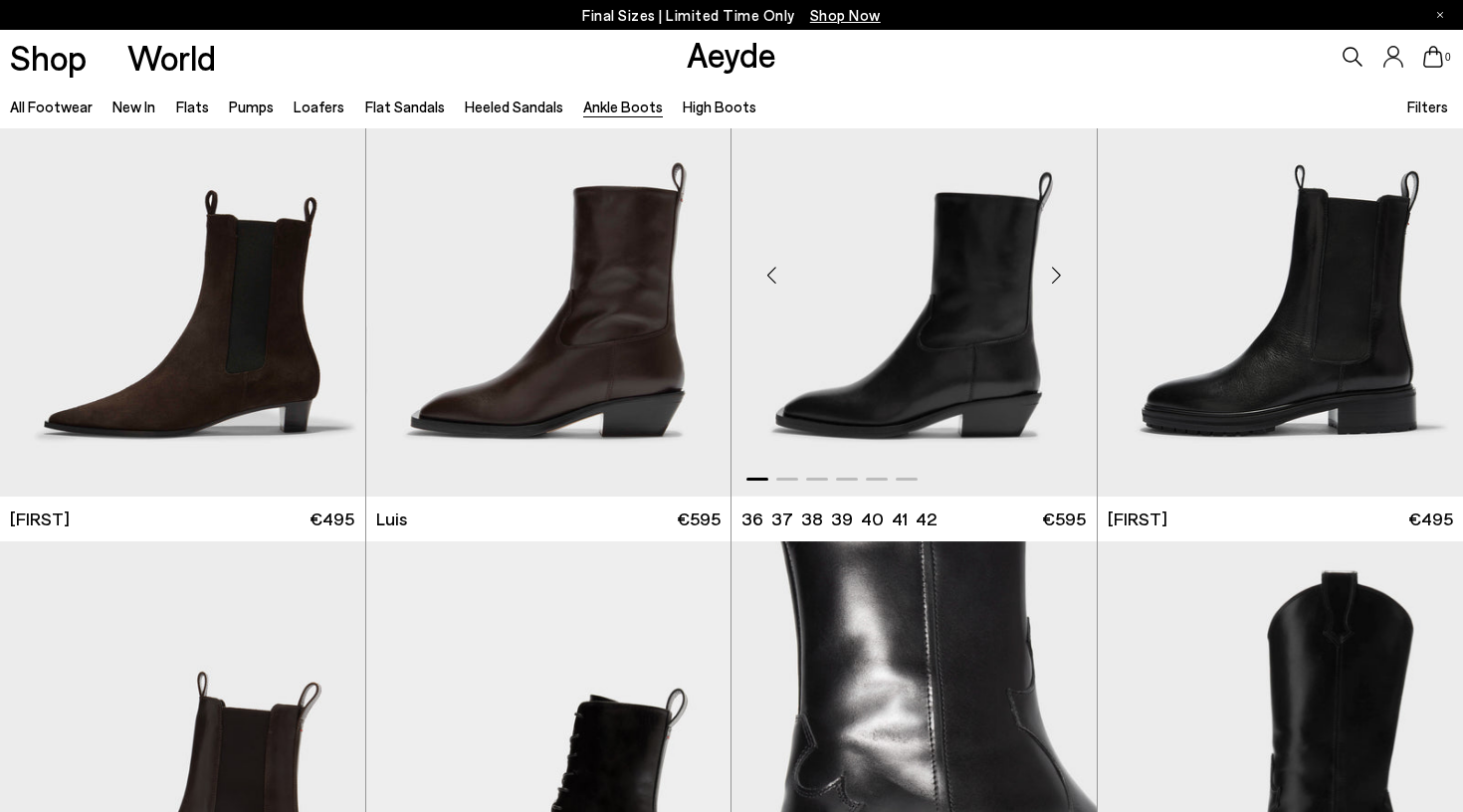 scroll, scrollTop: 3113, scrollLeft: 0, axis: vertical 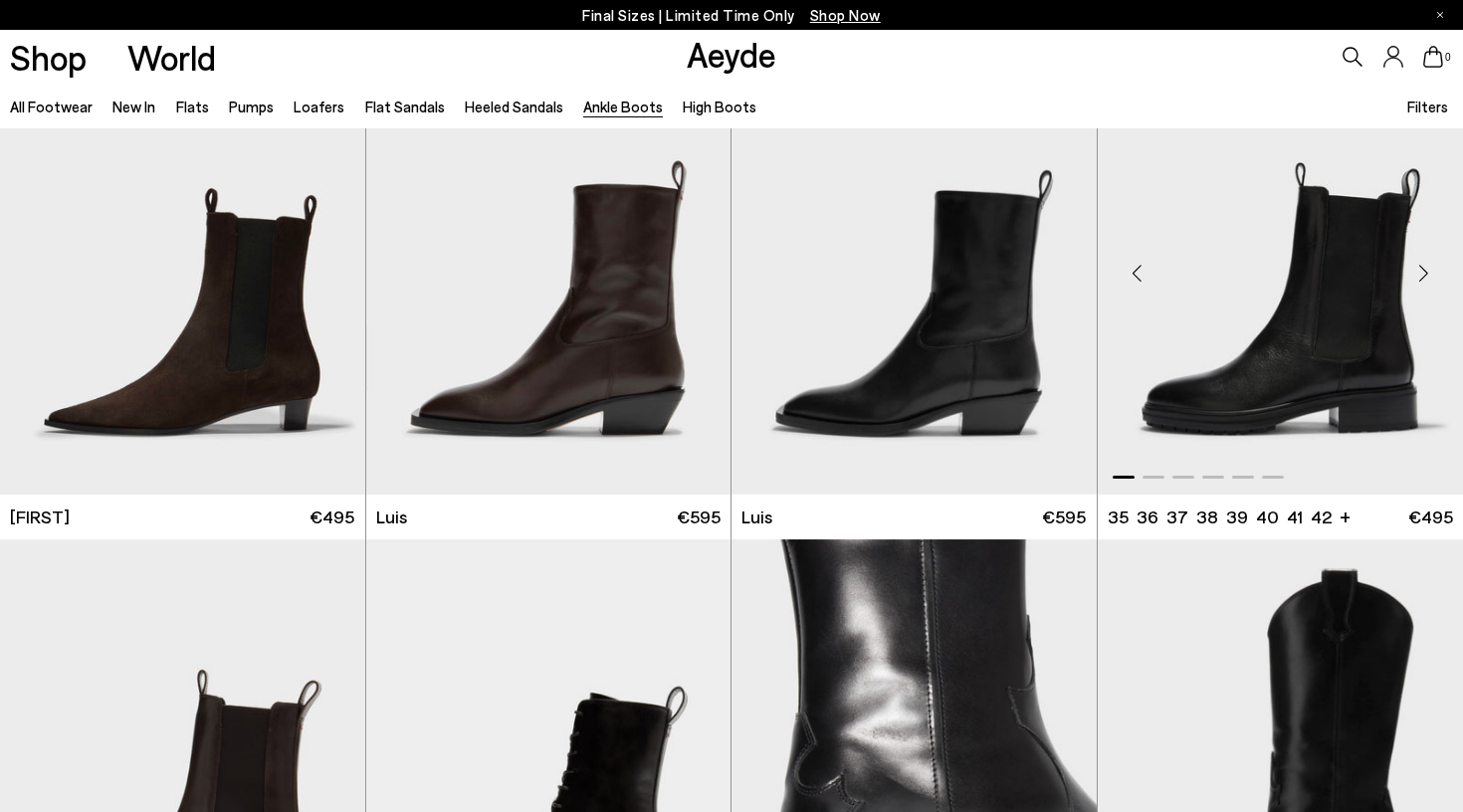 click at bounding box center [1423, 273] 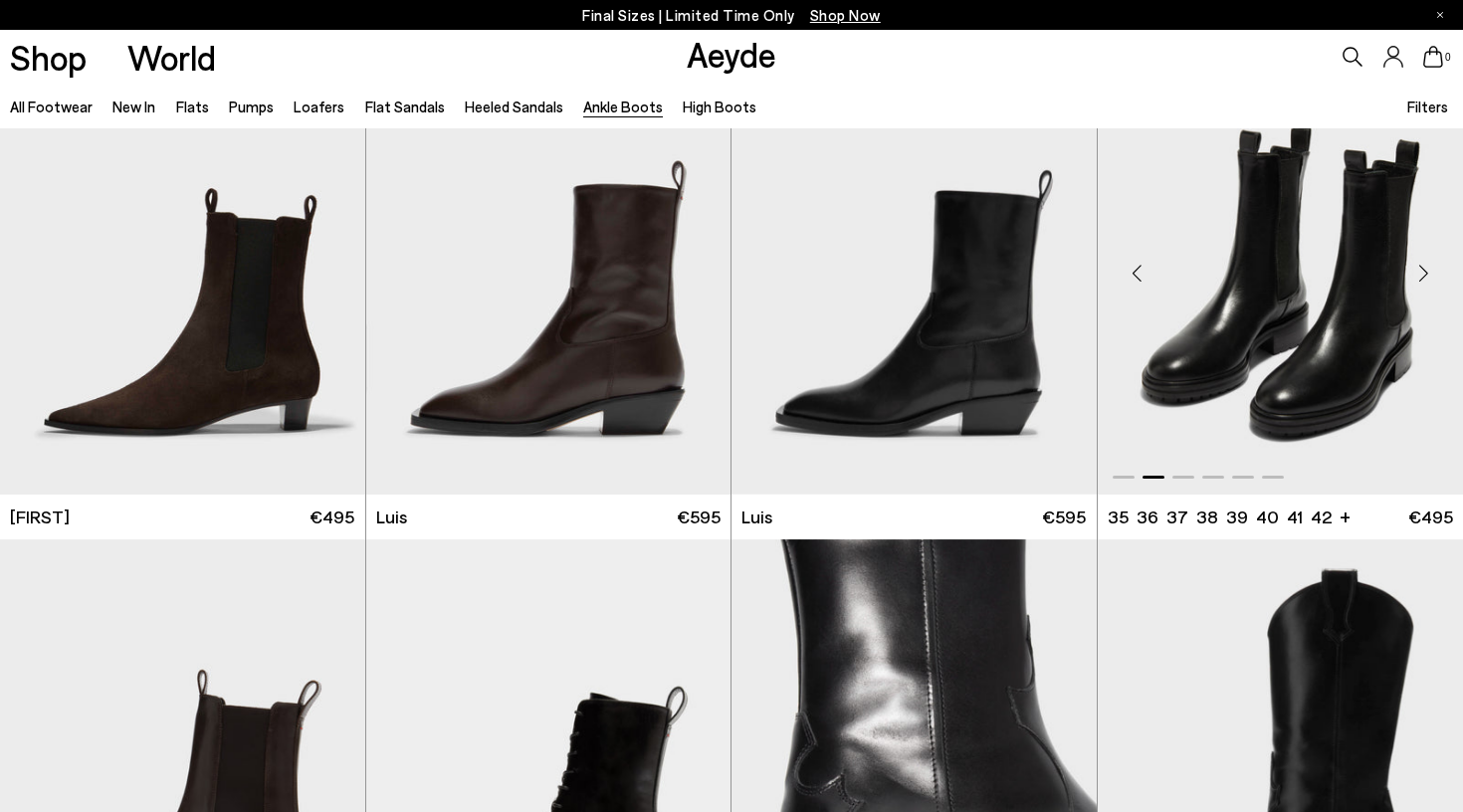 click at bounding box center [1423, 273] 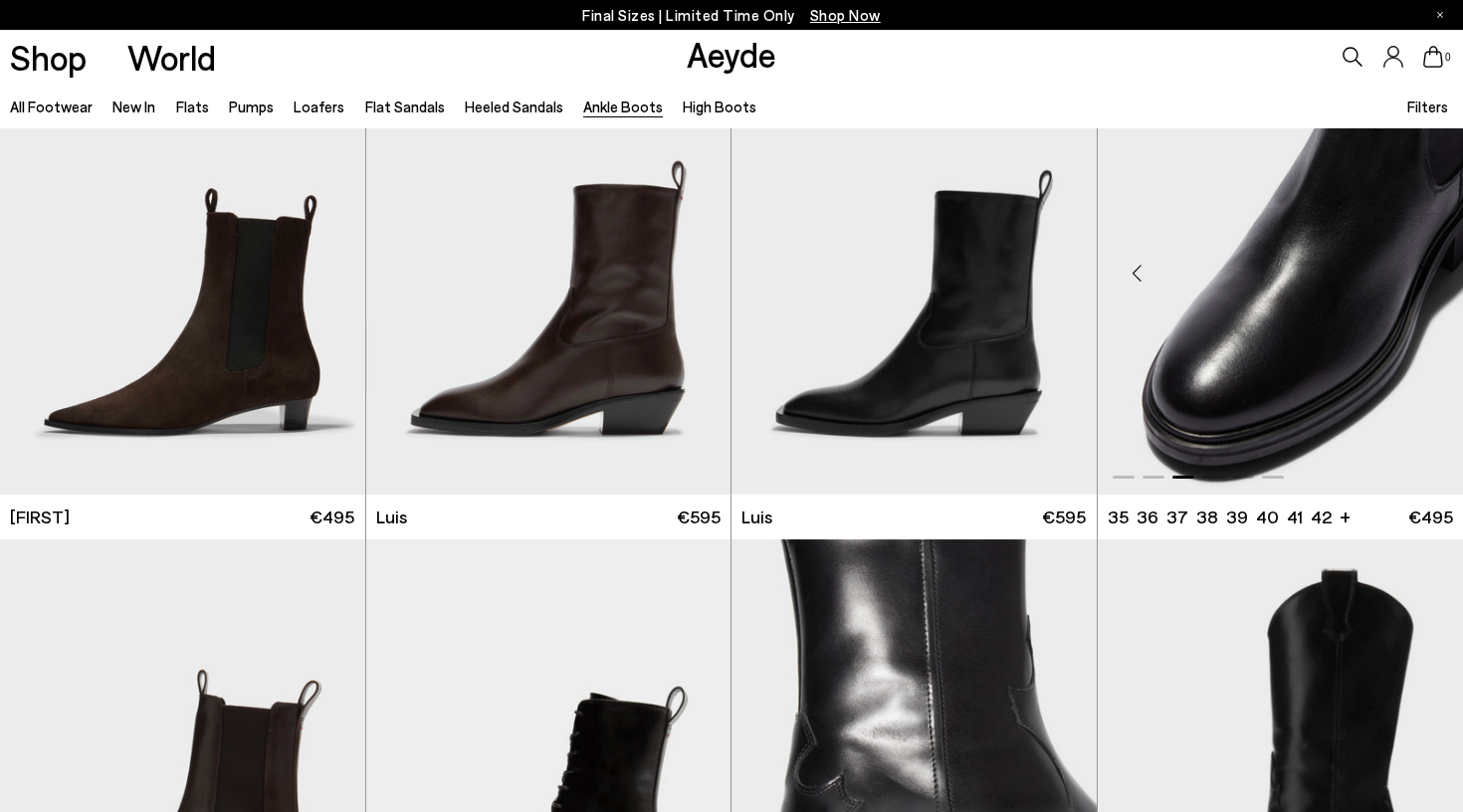 click at bounding box center [1423, 273] 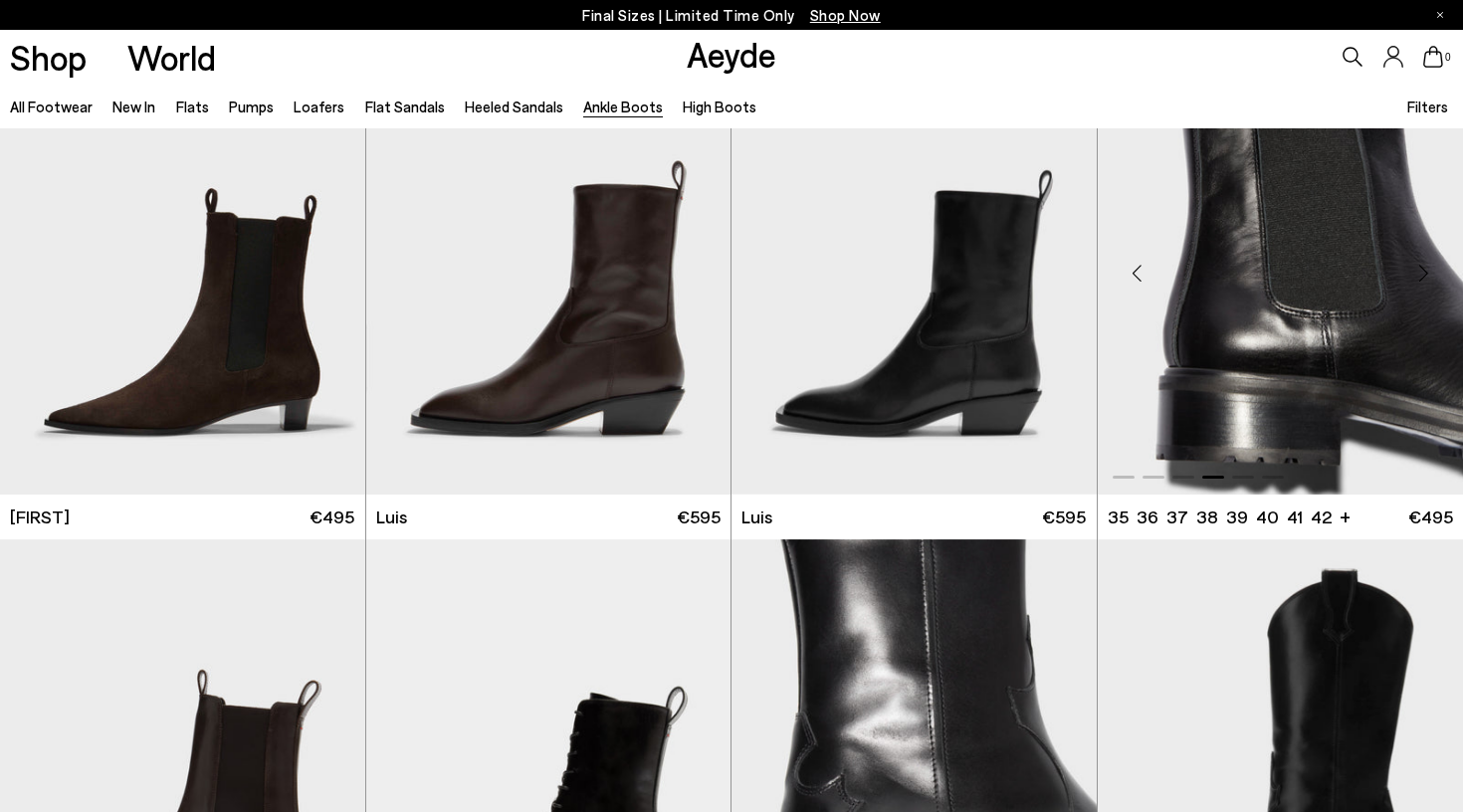 click at bounding box center [1423, 273] 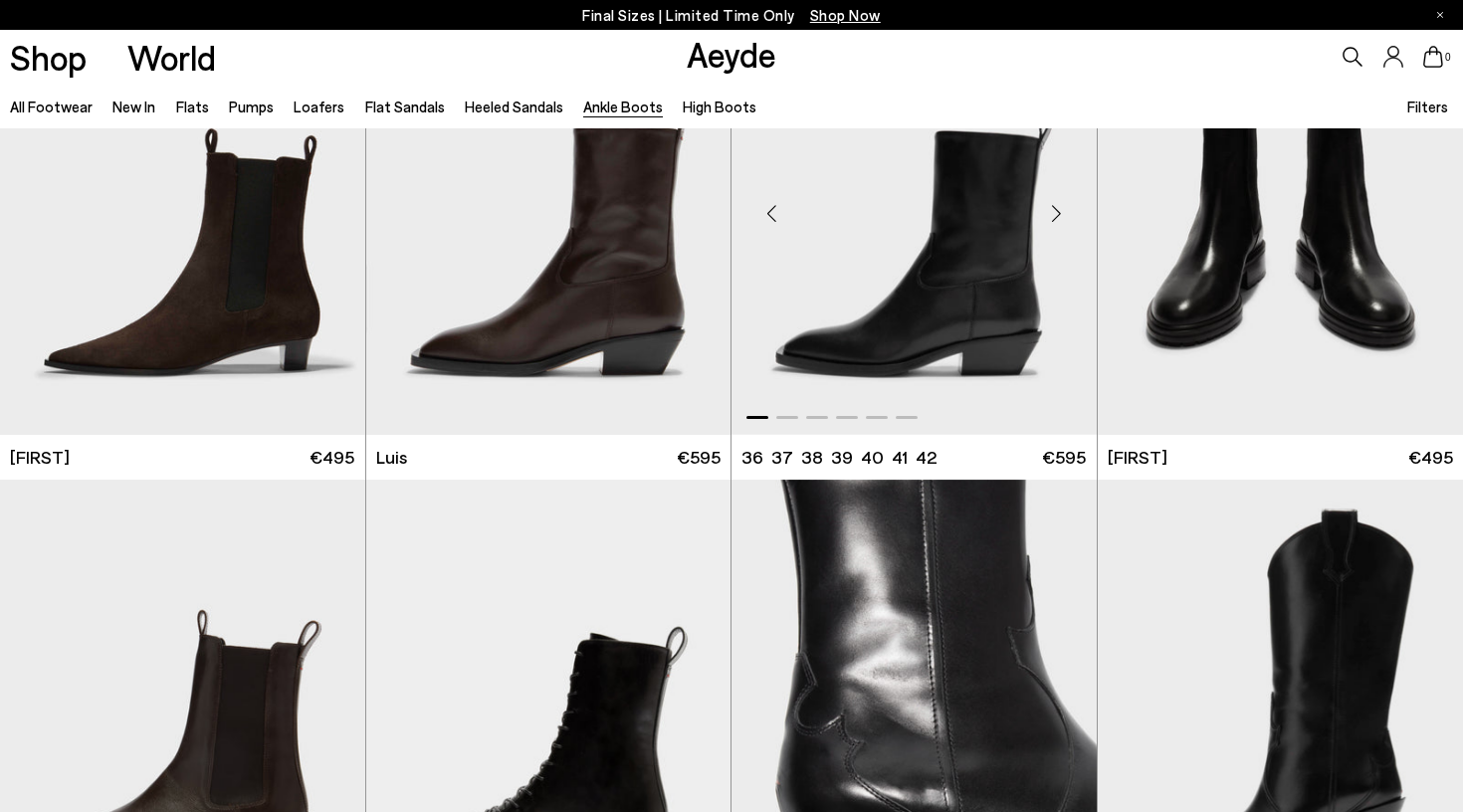 scroll, scrollTop: 3173, scrollLeft: 0, axis: vertical 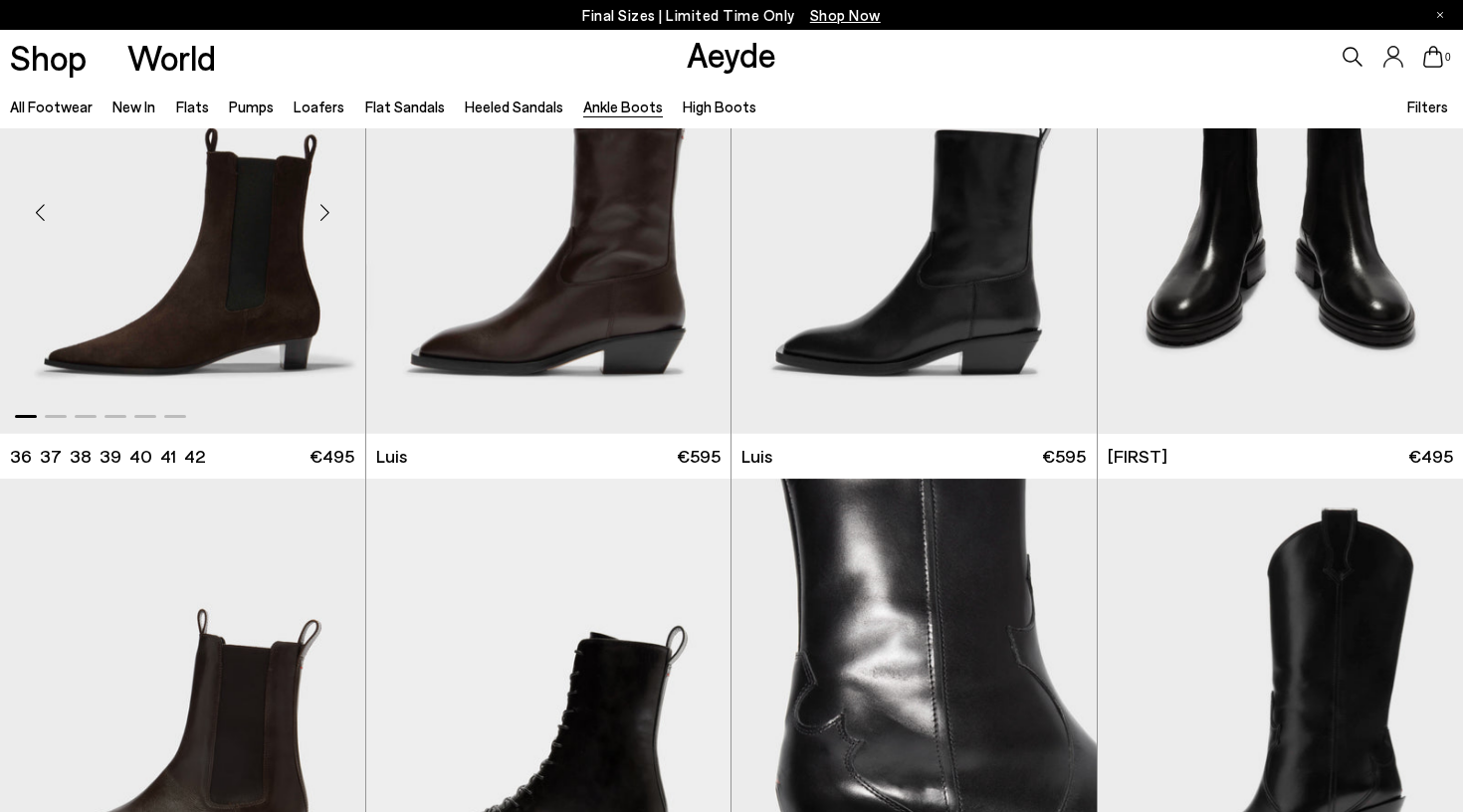 click at bounding box center (325, 212) 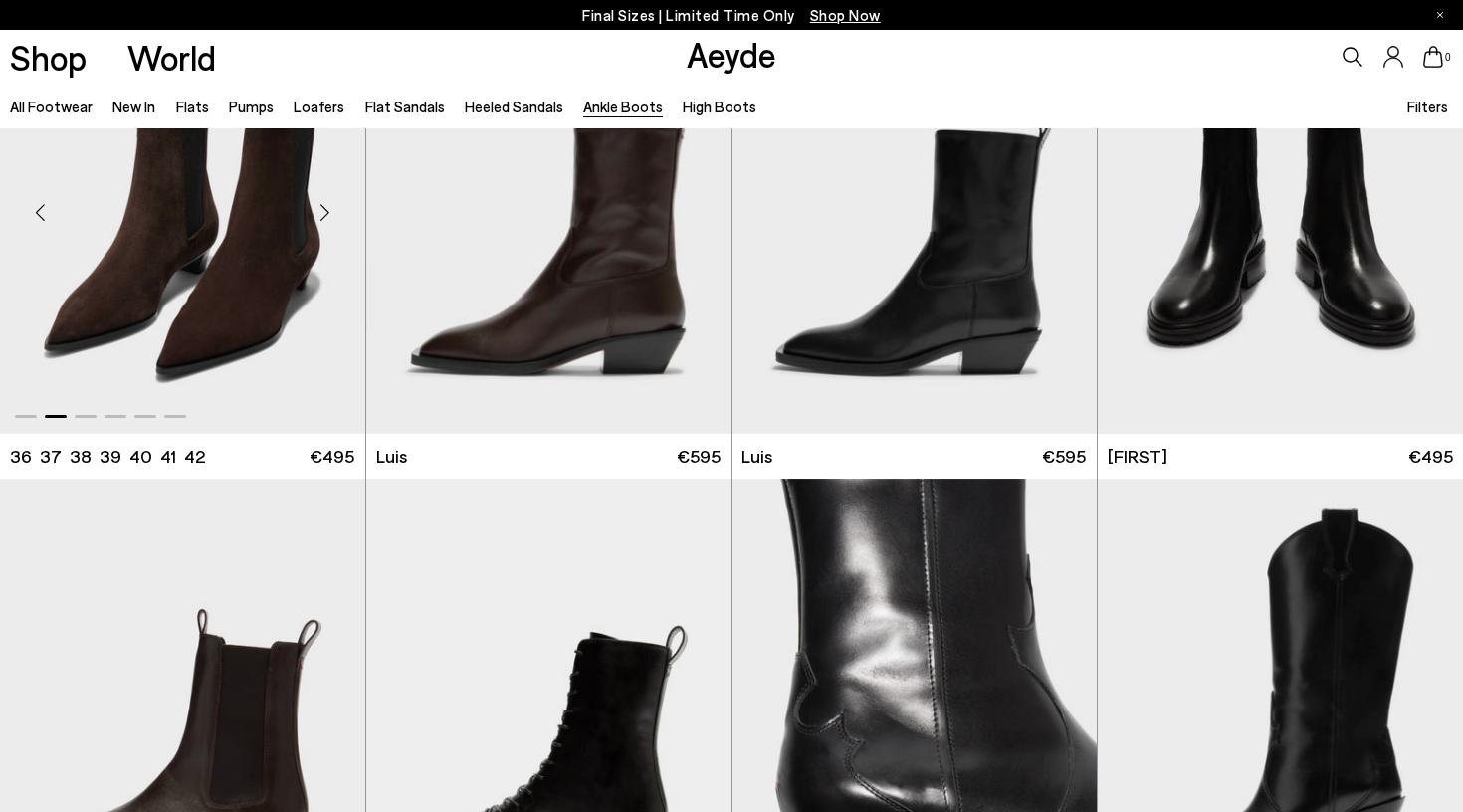 click at bounding box center (325, 212) 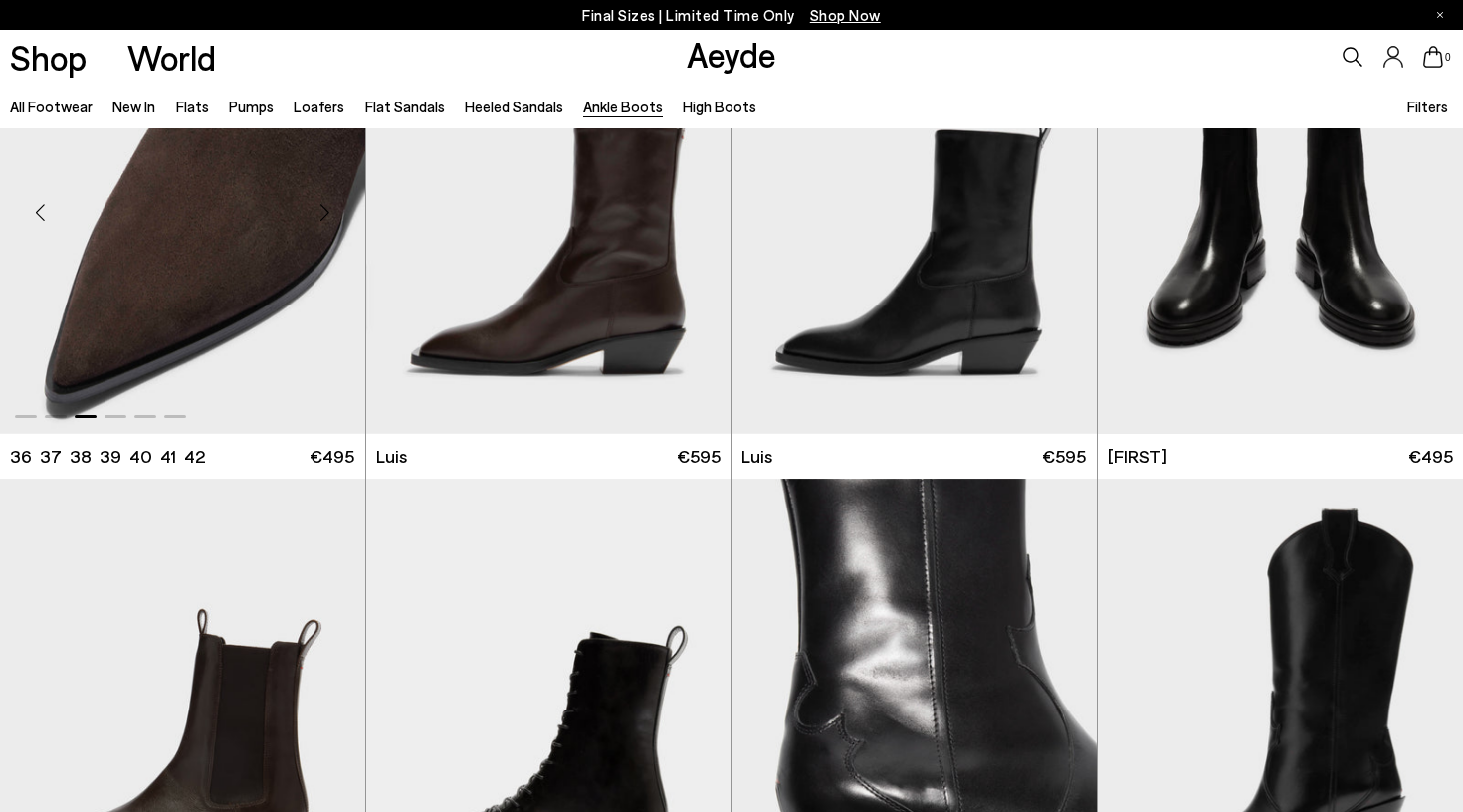 click at bounding box center [325, 212] 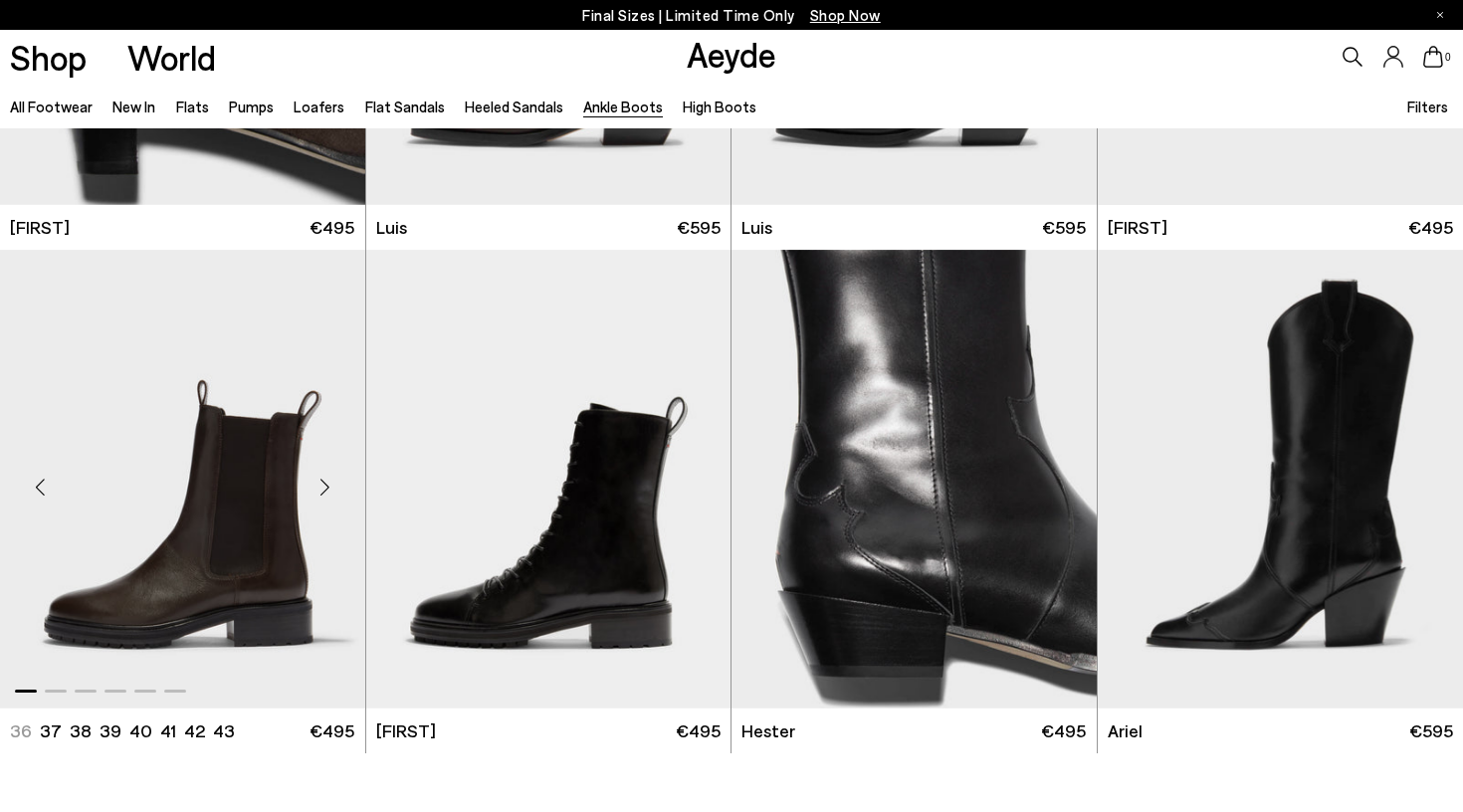 scroll, scrollTop: 3351, scrollLeft: 0, axis: vertical 